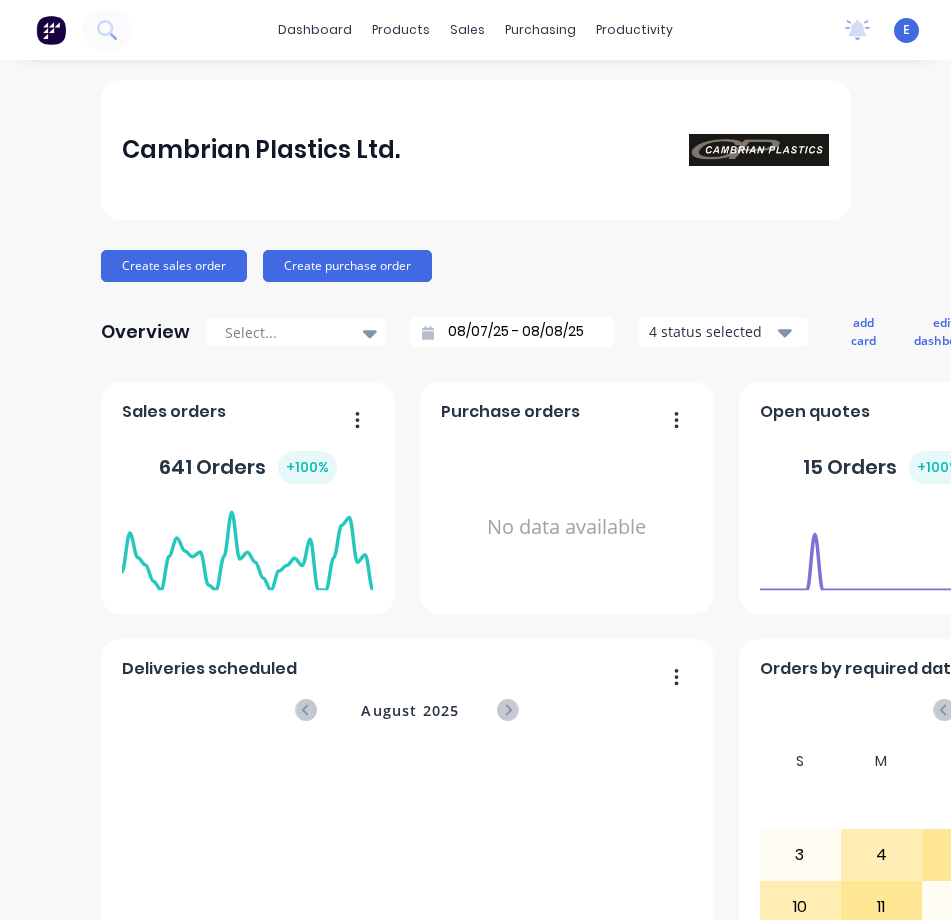 scroll, scrollTop: 0, scrollLeft: 0, axis: both 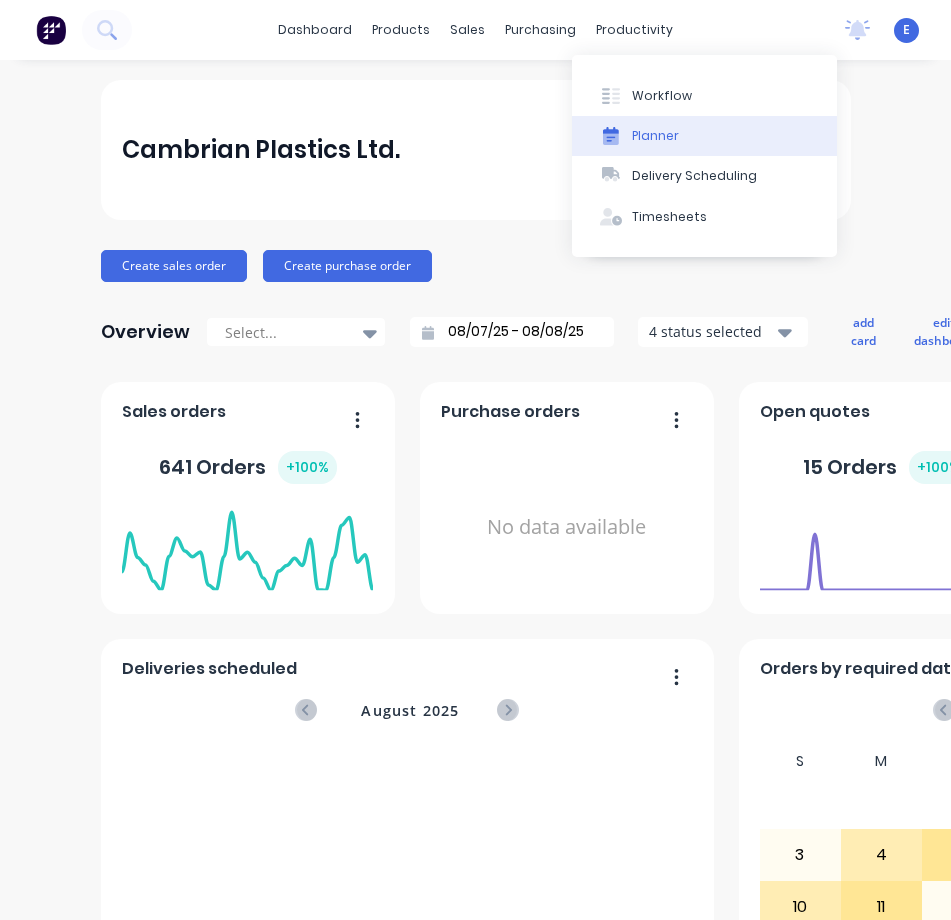 drag, startPoint x: 643, startPoint y: 88, endPoint x: 745, endPoint y: 119, distance: 106.60675 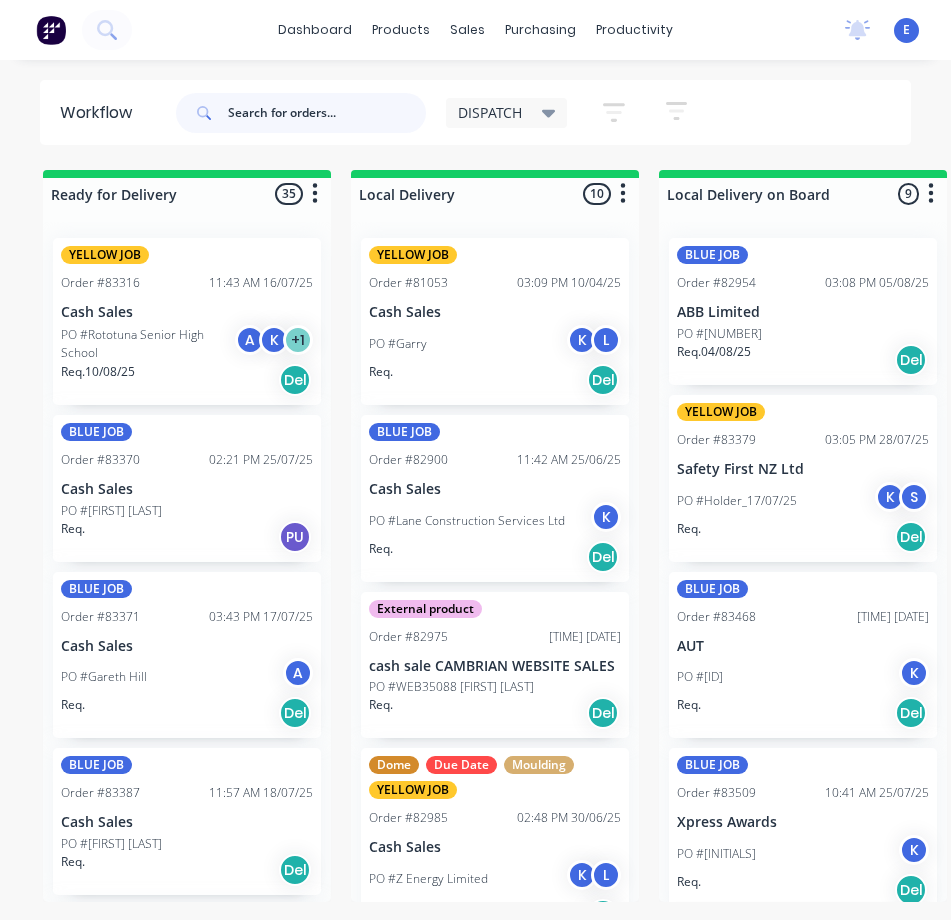 click at bounding box center [327, 113] 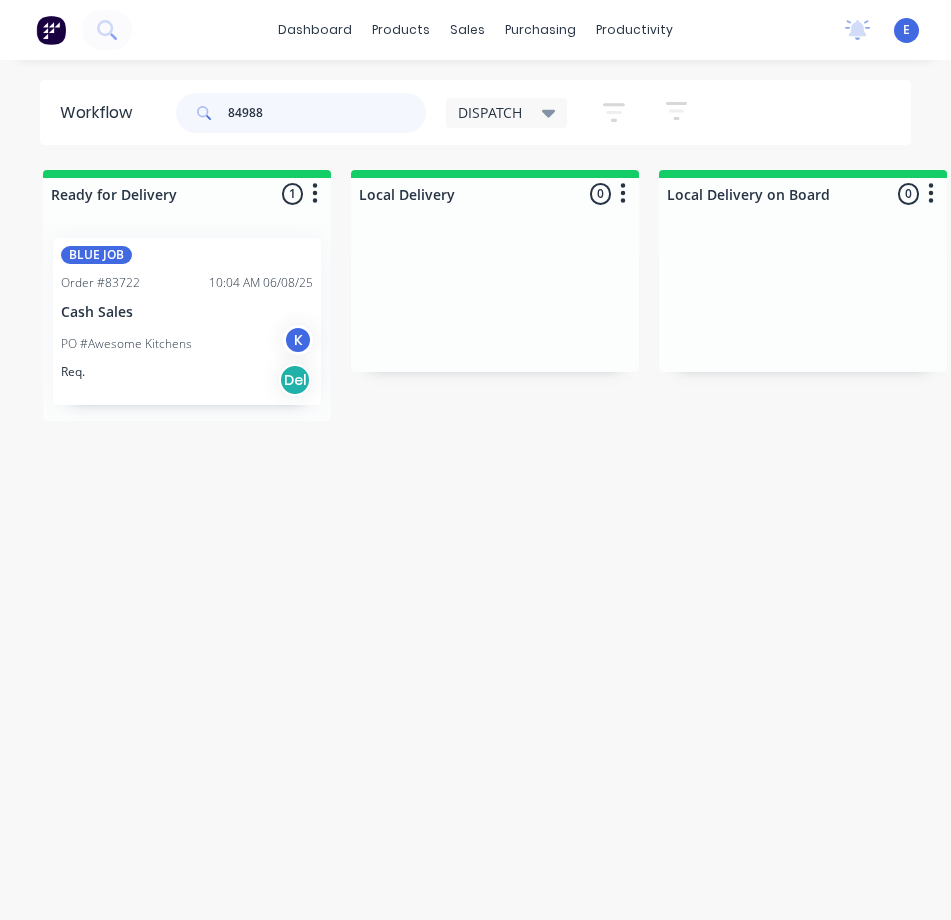 type on "84988" 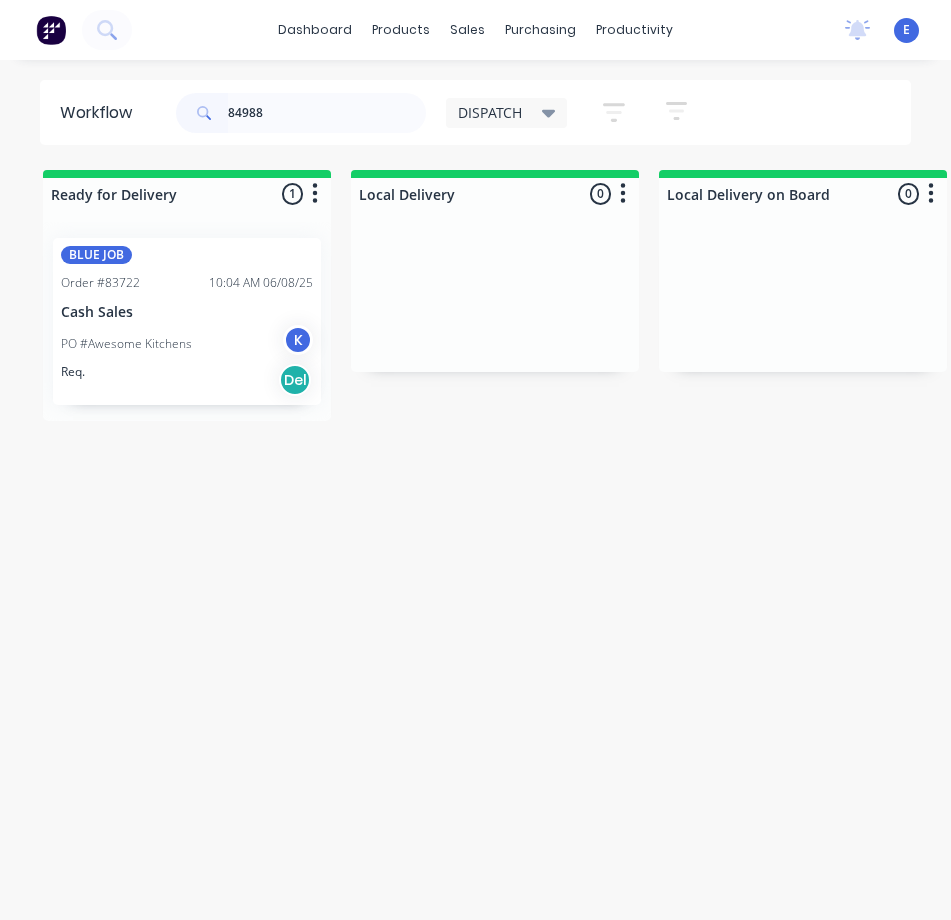 click on "Req. Del" at bounding box center (187, 380) 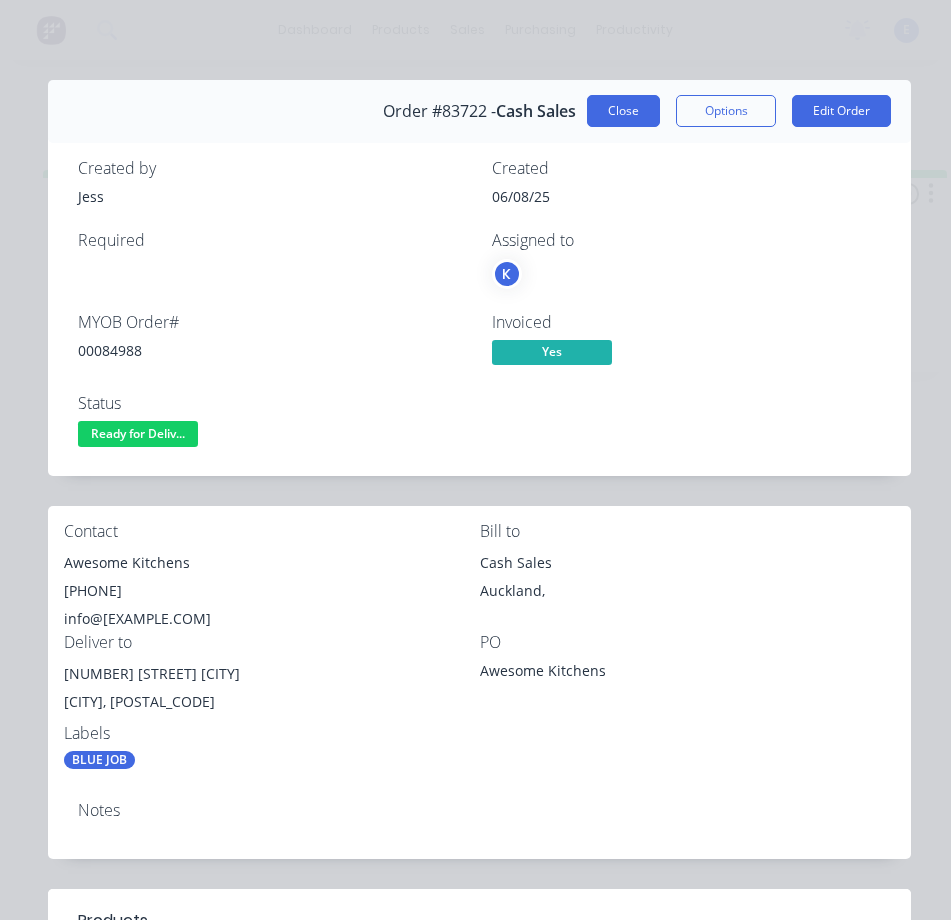 click on "Close" at bounding box center [623, 111] 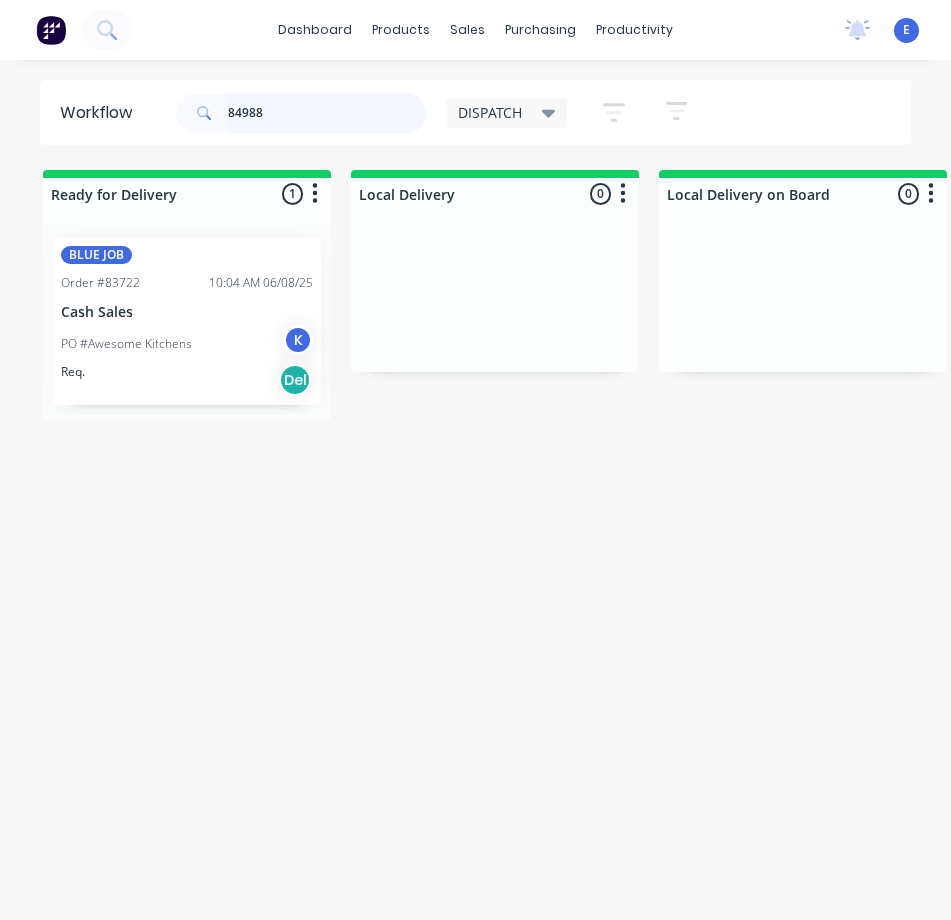 drag, startPoint x: 312, startPoint y: 121, endPoint x: 189, endPoint y: 92, distance: 126.37247 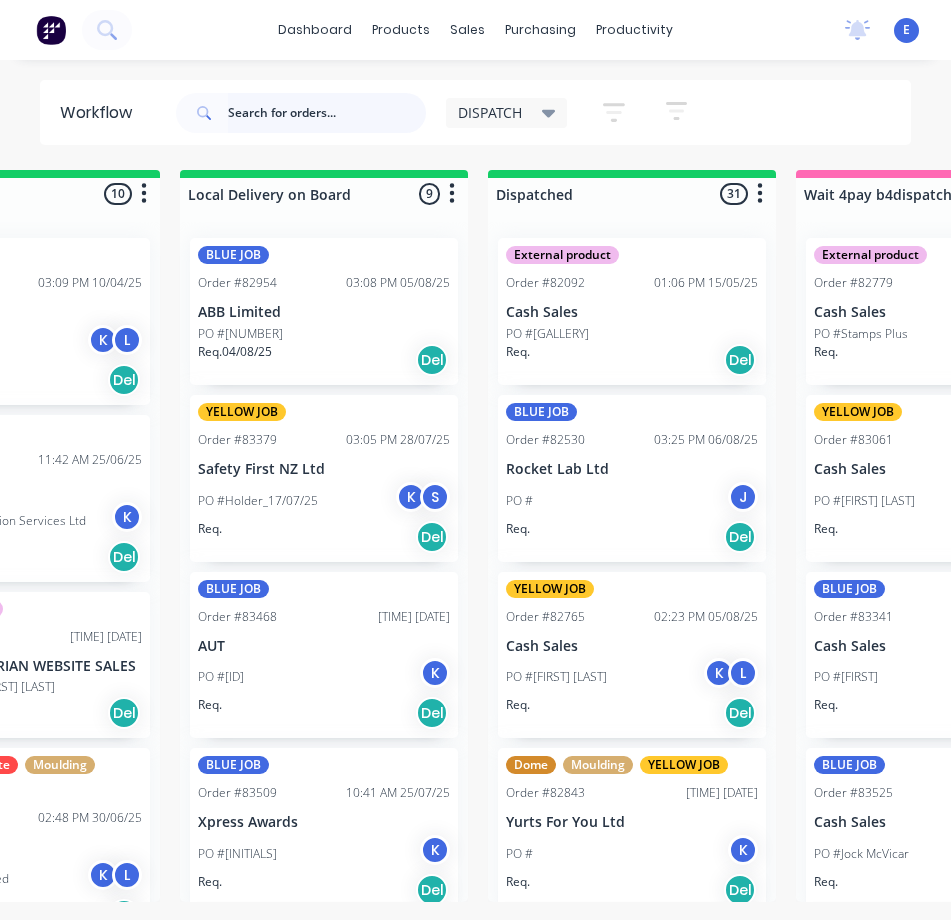 scroll, scrollTop: 0, scrollLeft: 428, axis: horizontal 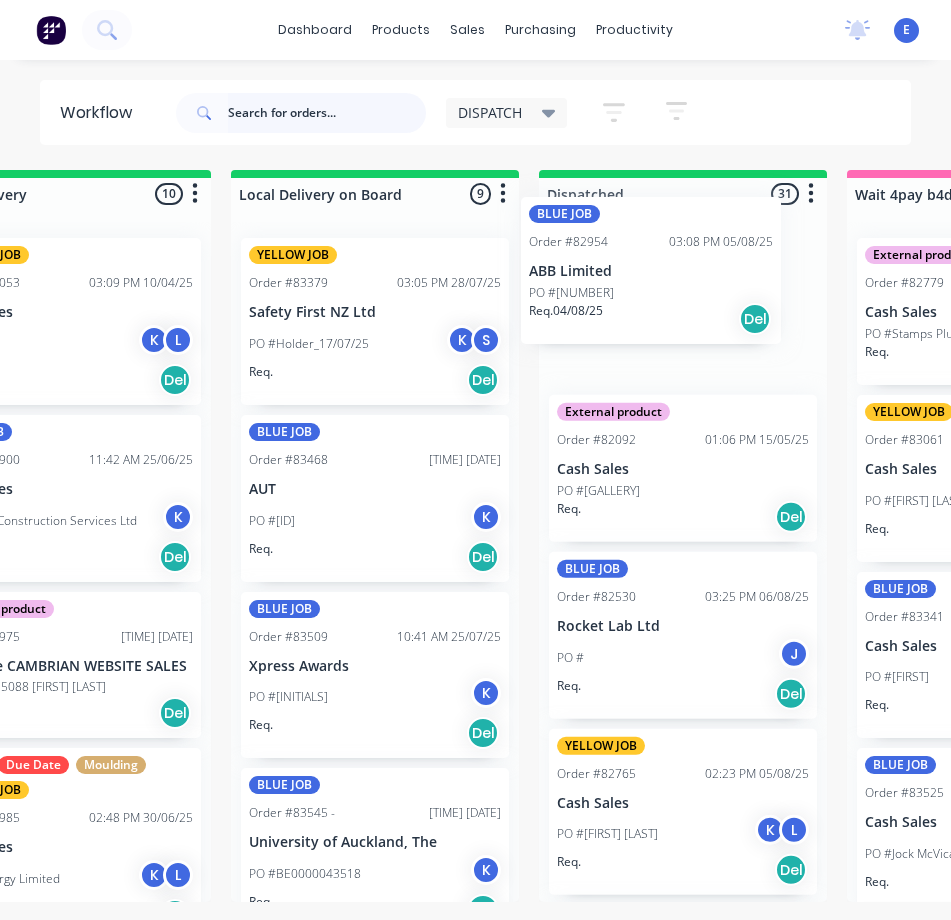 drag, startPoint x: 389, startPoint y: 337, endPoint x: 677, endPoint y: 294, distance: 291.19238 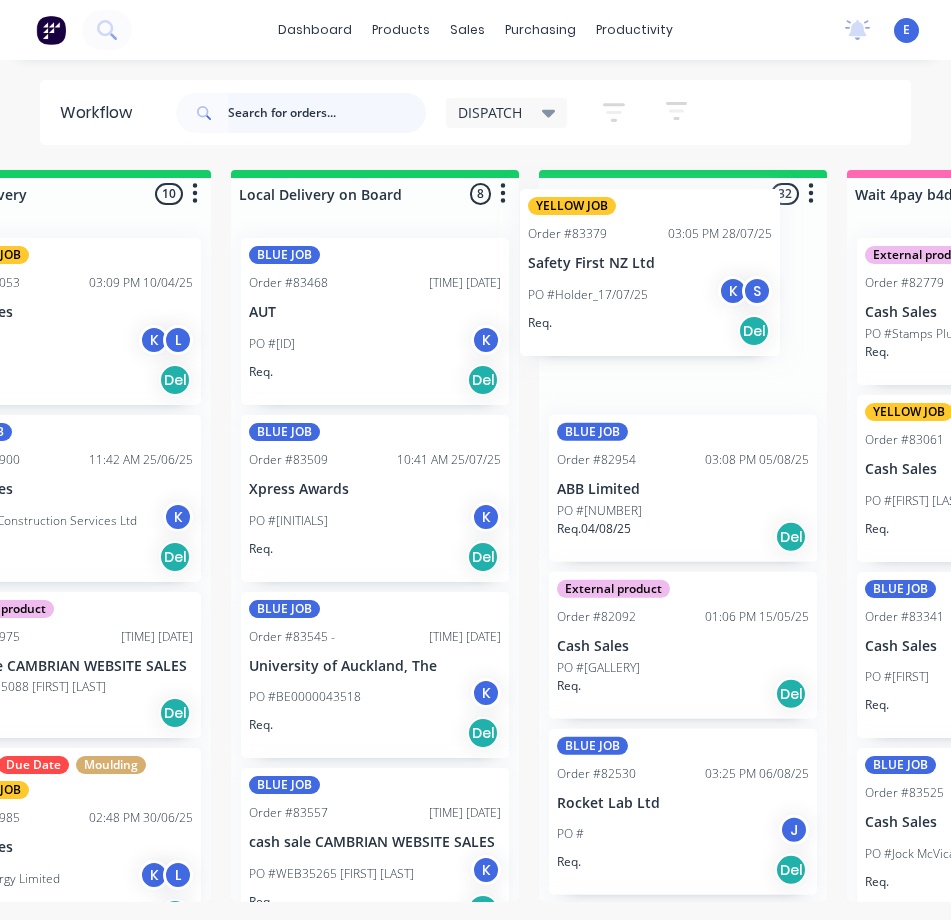 drag, startPoint x: 386, startPoint y: 375, endPoint x: 679, endPoint y: 326, distance: 297.06903 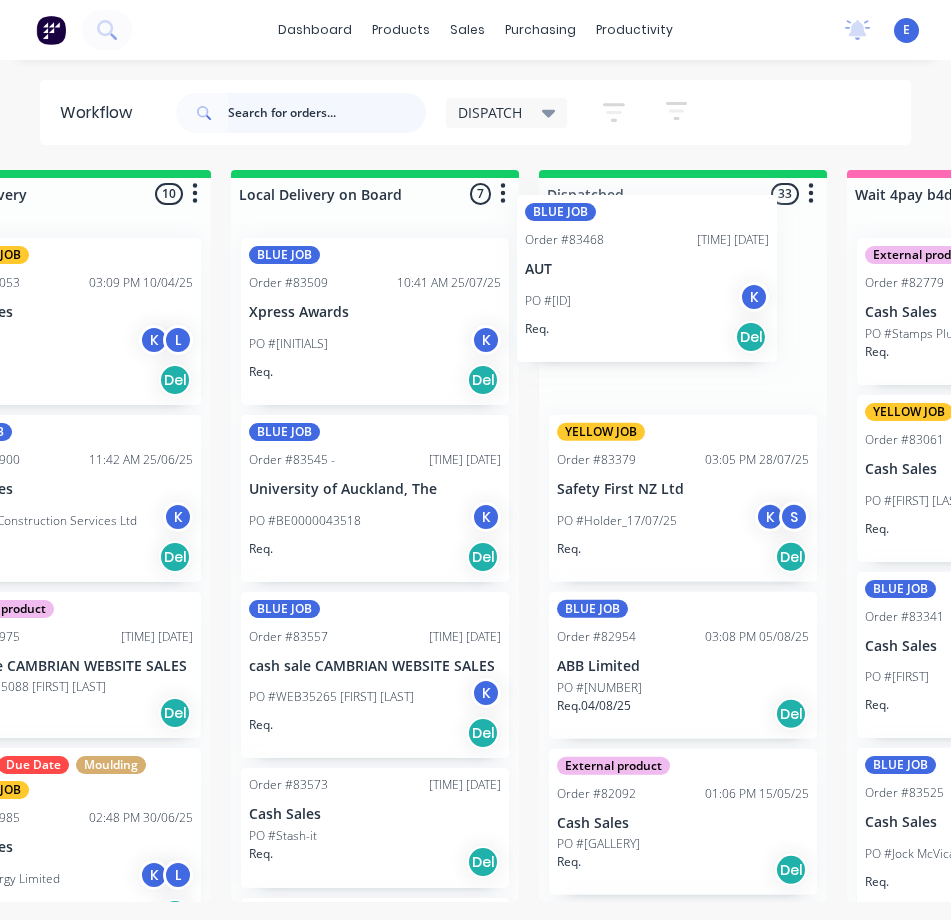 drag, startPoint x: 379, startPoint y: 380, endPoint x: 660, endPoint y: 335, distance: 284.58038 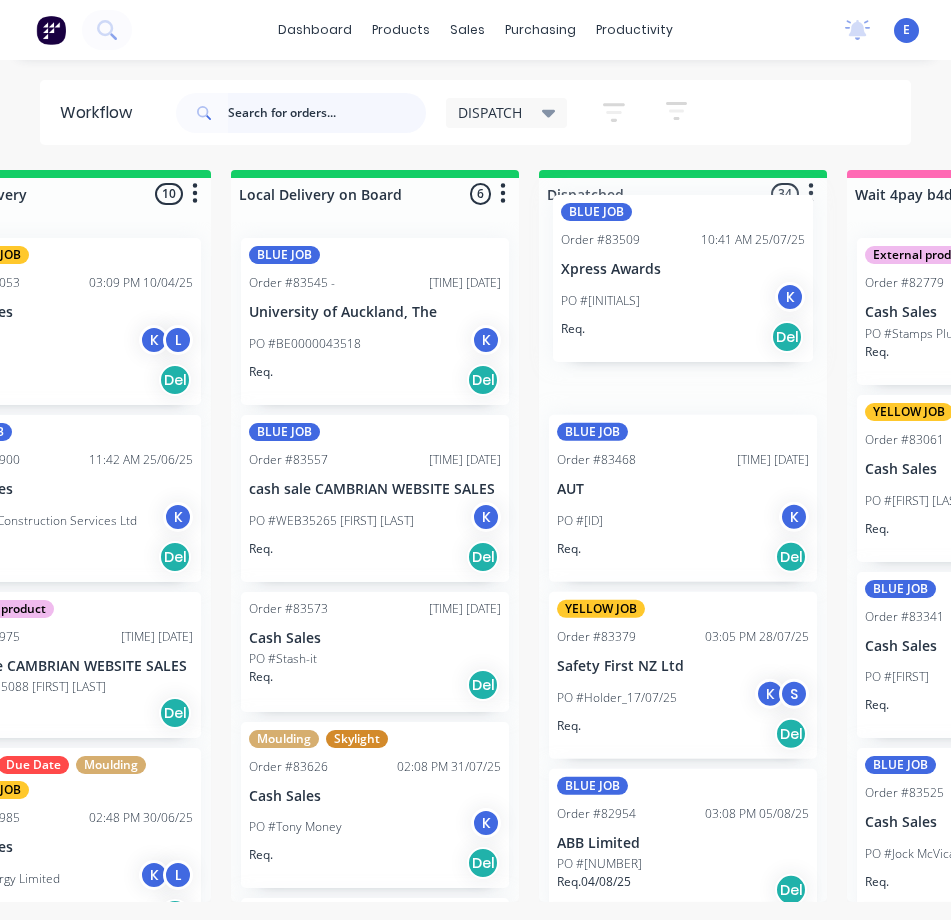 drag, startPoint x: 340, startPoint y: 376, endPoint x: 662, endPoint y: 333, distance: 324.85843 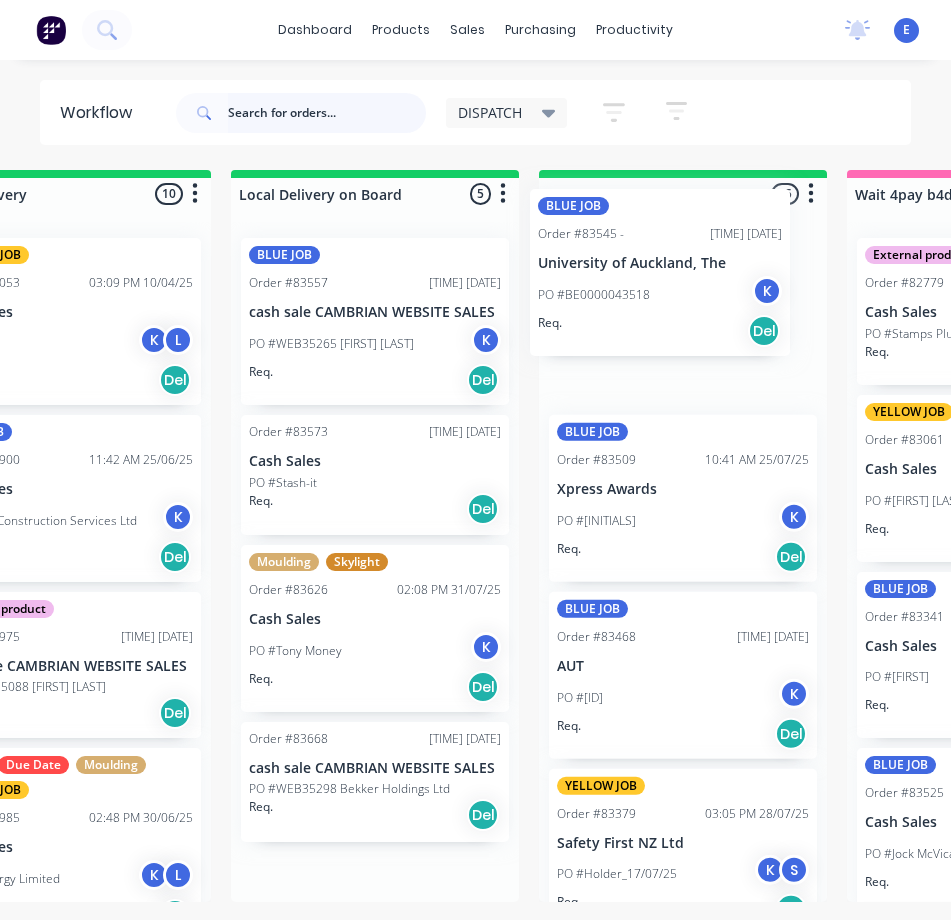drag, startPoint x: 403, startPoint y: 375, endPoint x: 672, endPoint y: 331, distance: 272.57477 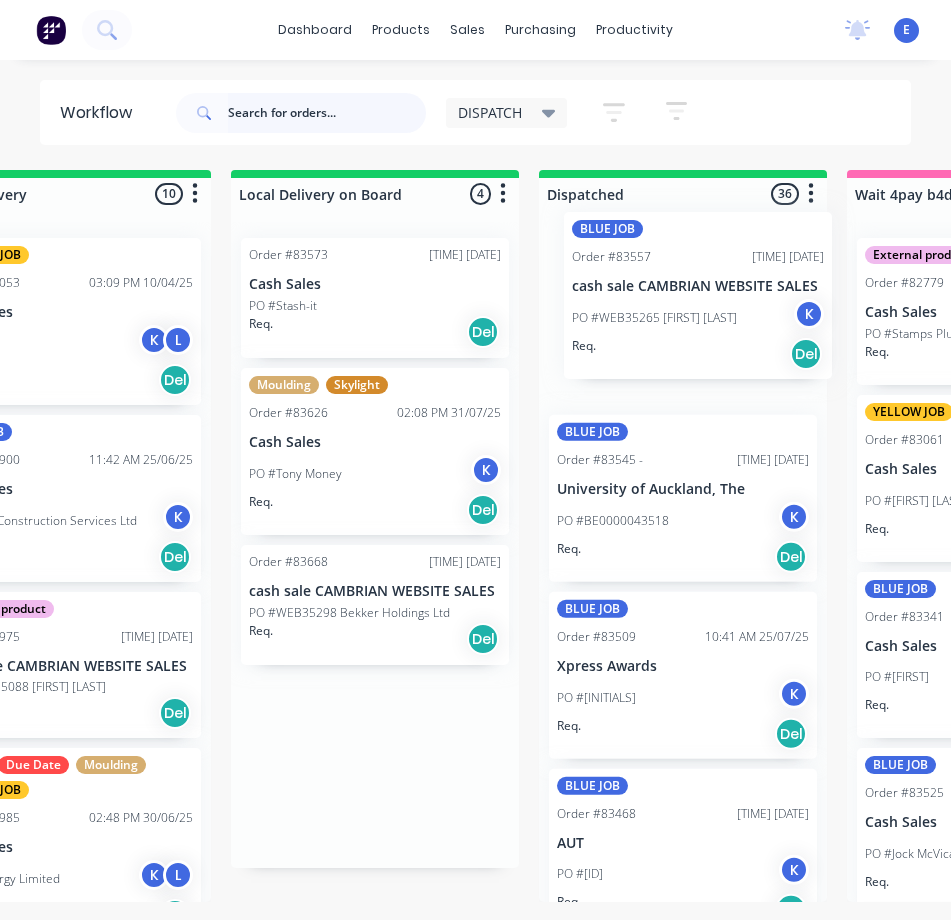 drag, startPoint x: 350, startPoint y: 391, endPoint x: 679, endPoint y: 363, distance: 330.18933 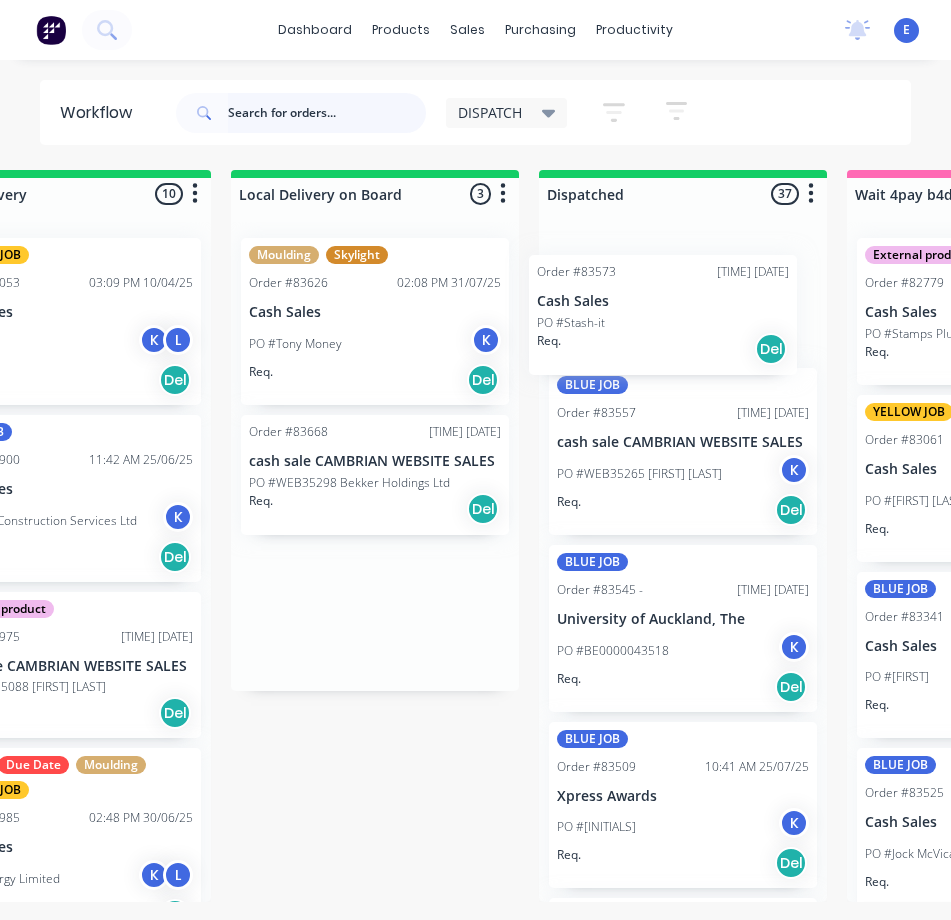 drag, startPoint x: 368, startPoint y: 335, endPoint x: 669, endPoint y: 351, distance: 301.42496 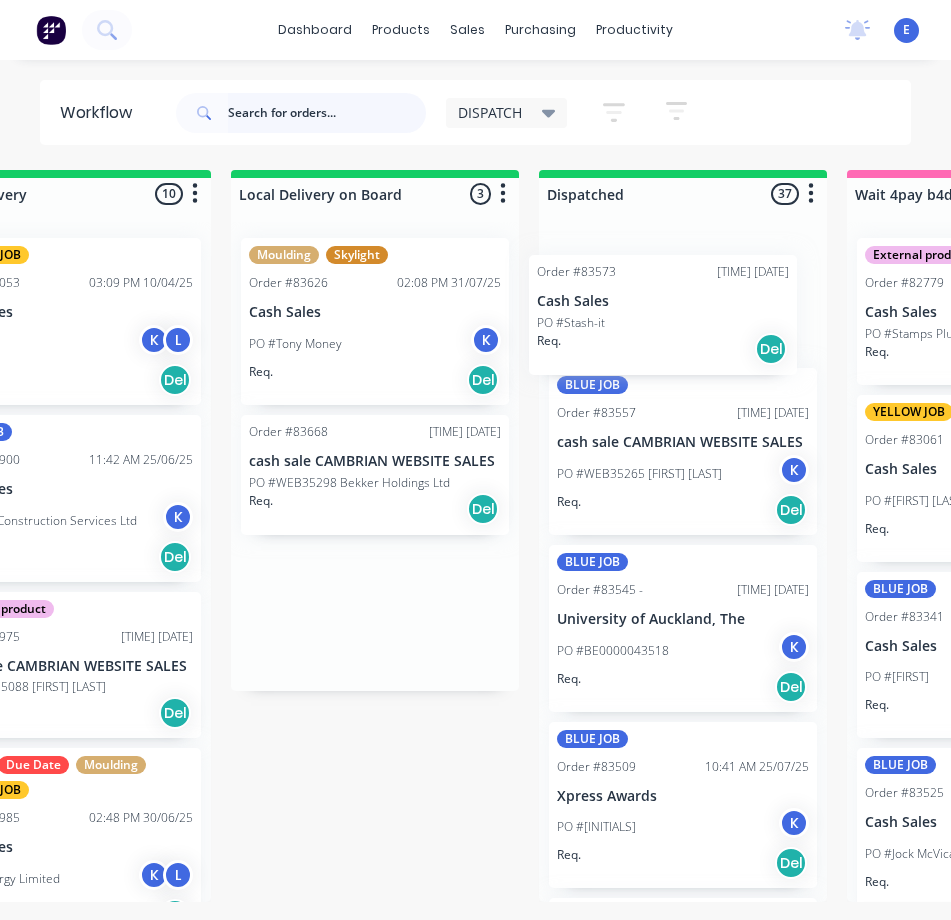 click on "Order #[NUMBER] [TIME] [DATE] Cash Sales PO #[COMPANY] A K + 1 Req. [DATE] Del BLUE JOB Order #[NUMBER] [TIME] [DATE] Cash Sales PO #[FIRST] Req. PU BLUE JOB Order #[NUMBER] [TIME] [DATE] Cash Sales PO #[FIRST] A Req. Del BLUE JOB Order #[NUMBER] [TIME] [DATE] Cash Sales PO #[FIRST] Req. Del BLUE JOB Order #[NUMBER] [TIME] [DATE] AUT PO #[AUT_NUMBER] K L Req. Del BLUE JOB Order #[NUMBER] [TIME] [DATE] cash sale CAMBRIAN WEBSITE SALES PO #[PREFIX][NUMBER] [FIRST] [LAST] Req. Del YELLOW JOB Order #[NUMBER] [TIME] [DATE] Crown Brands Limited PO #[PO_NUMBER] A K + 1 Req. [DATE] Del Order #[NUMBER] [TIME] [DATE] Cash Sales PO #[FIRST] K Req. Del Skylight YELLOW JOB Order #[NUMBER] [TIME] [DATE] Cash Sales PO #[COMPANY] D K Req. Del BLUE JOB Order #[NUMBER] [DATE] Cash Sales K Req. Del YELLOW JOB K S K" at bounding box center (3399, 536) 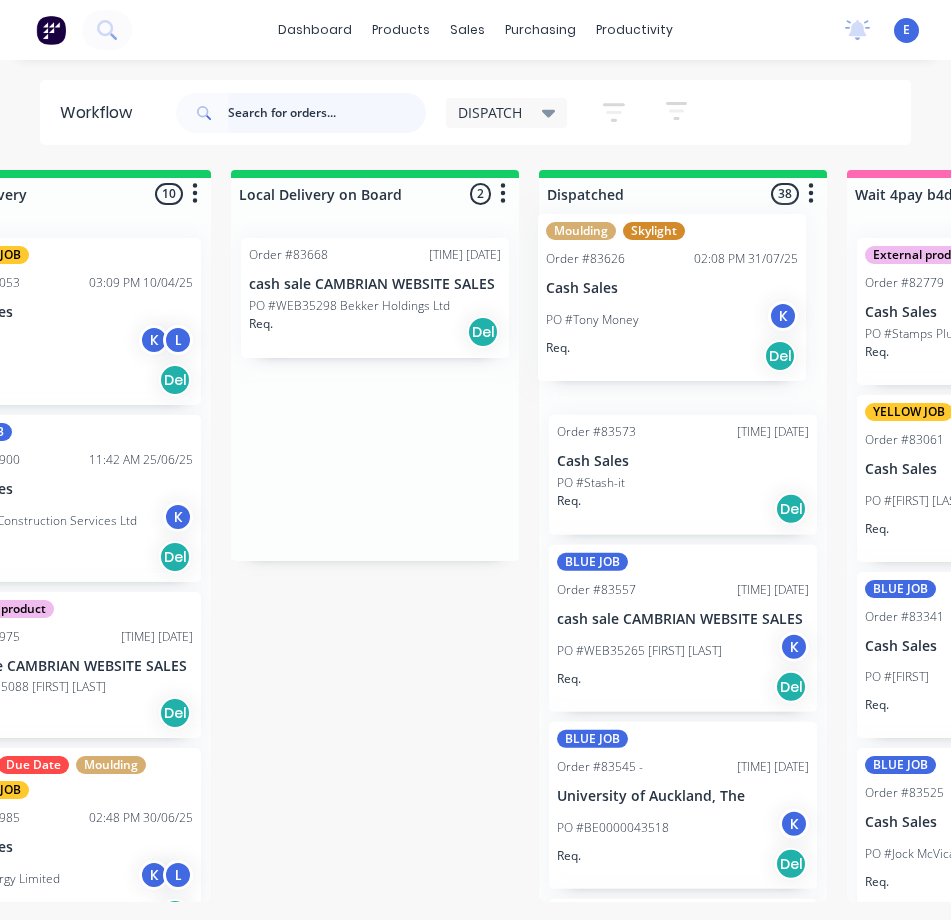 drag, startPoint x: 343, startPoint y: 364, endPoint x: 600, endPoint y: 343, distance: 257.85654 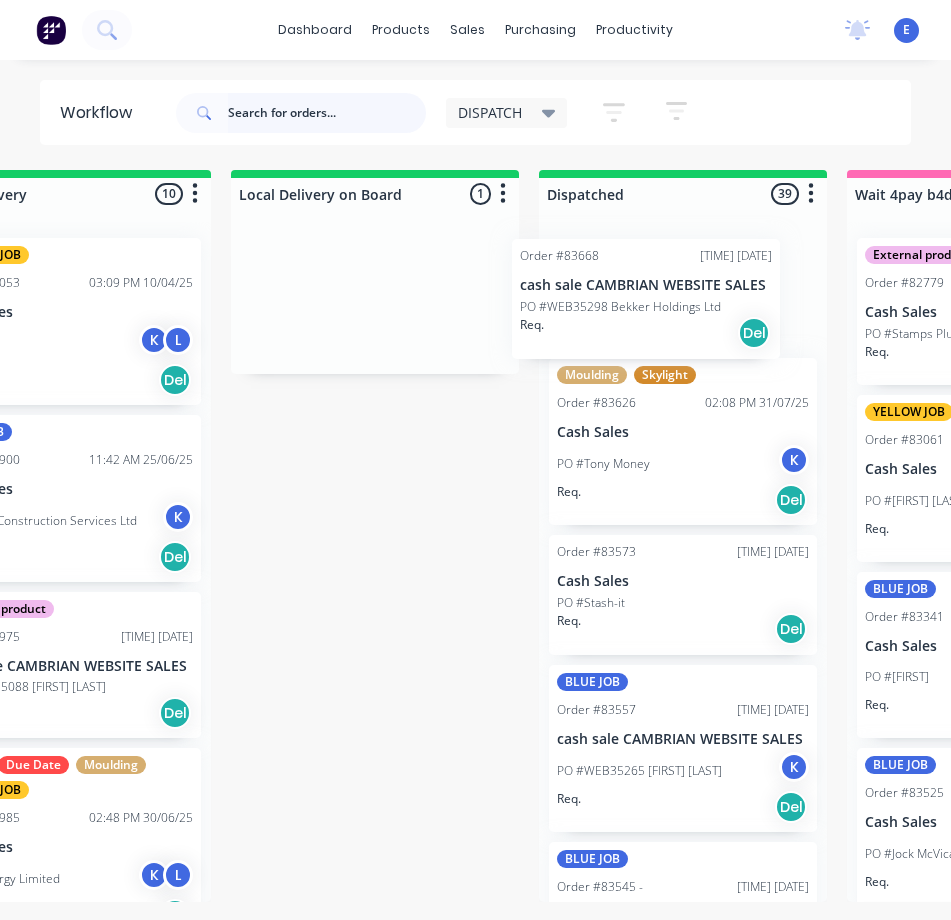 drag, startPoint x: 354, startPoint y: 326, endPoint x: 639, endPoint y: 328, distance: 285.00702 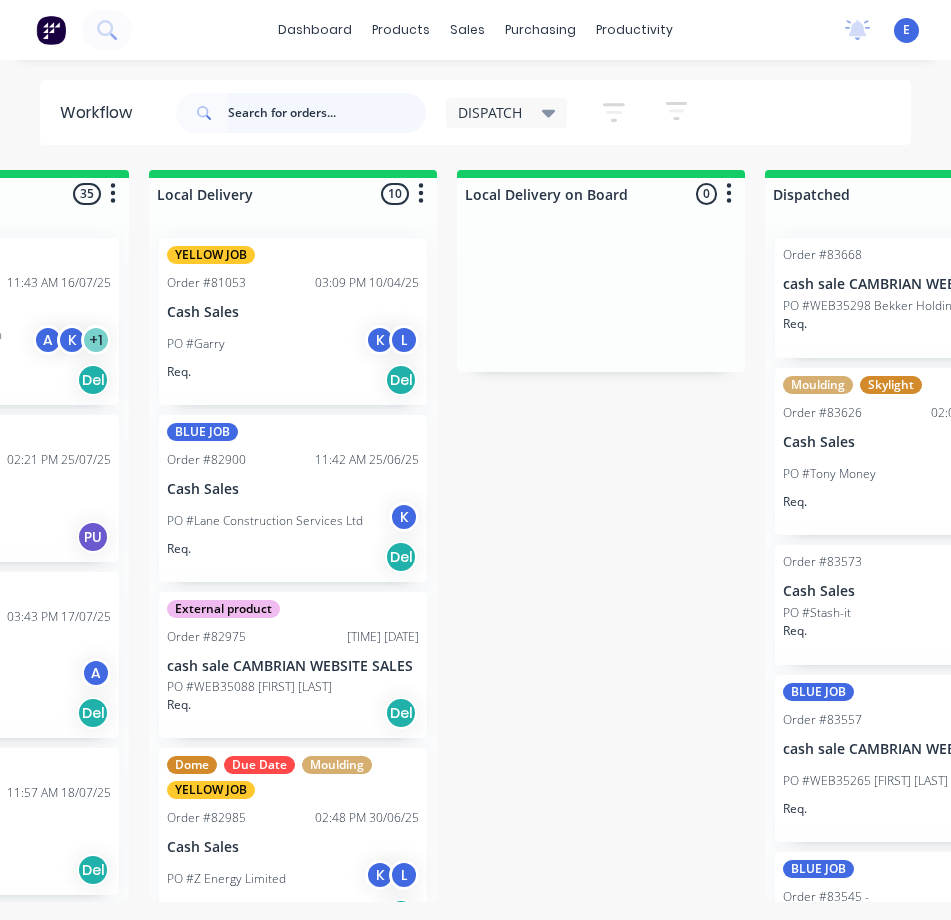 scroll, scrollTop: 0, scrollLeft: 176, axis: horizontal 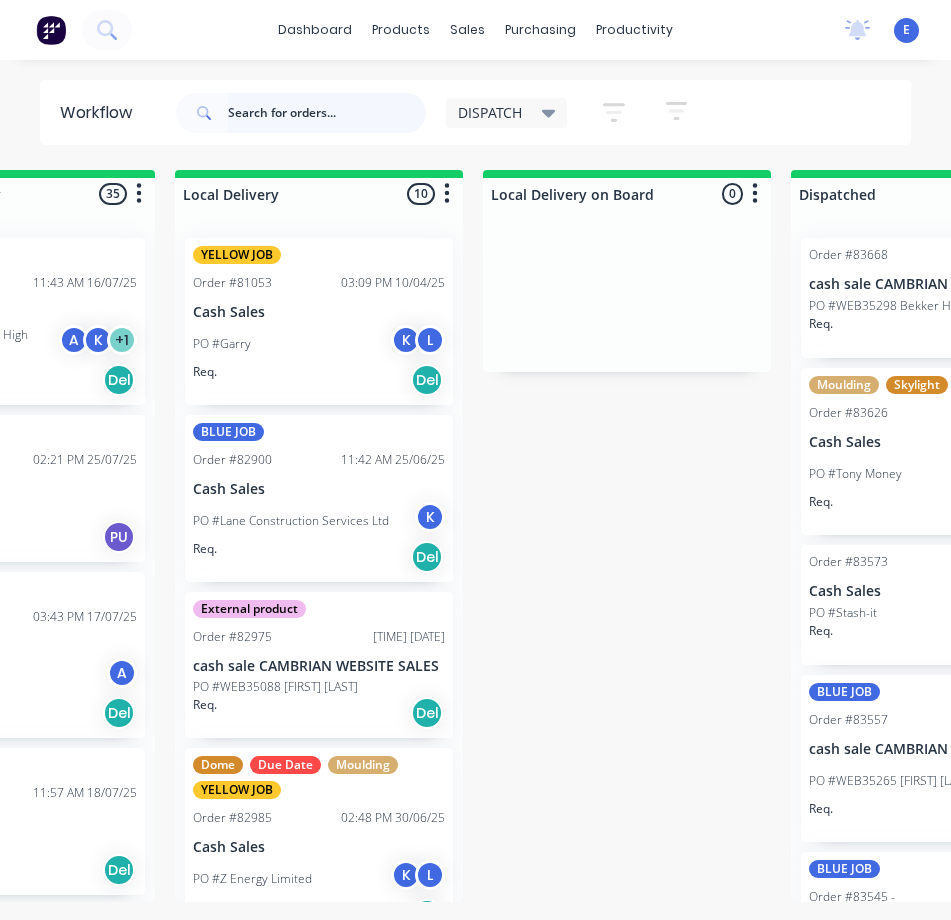 click at bounding box center [327, 113] 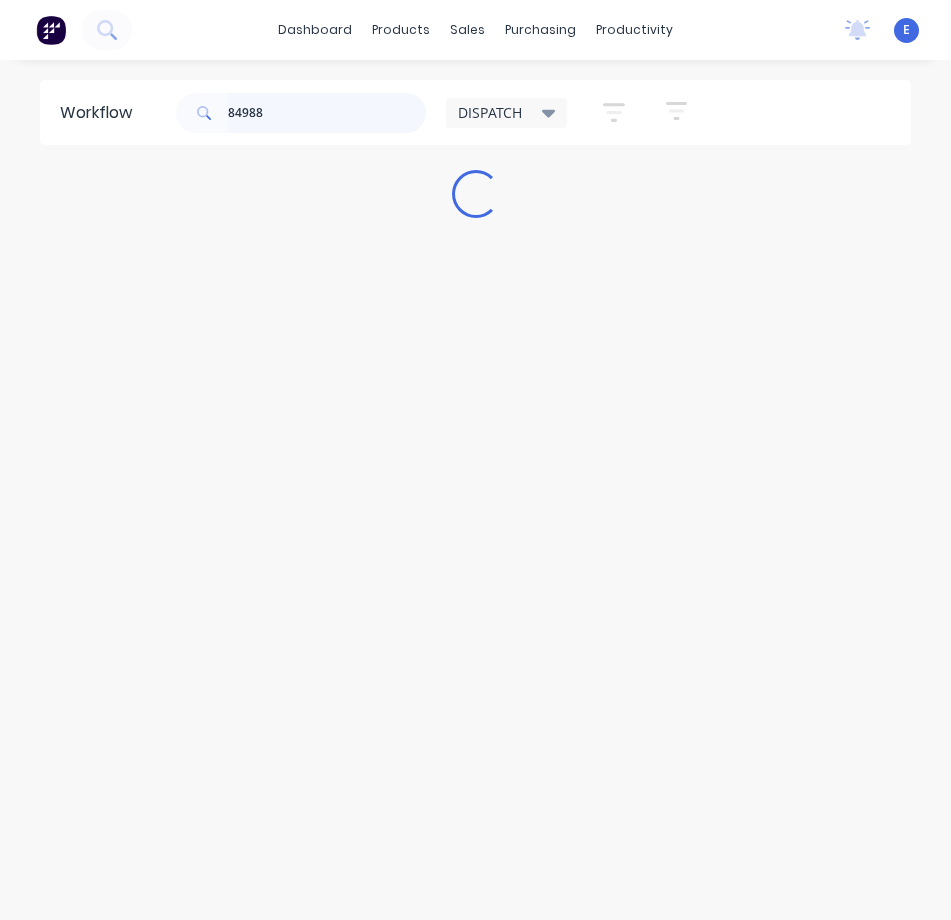 scroll, scrollTop: 0, scrollLeft: 0, axis: both 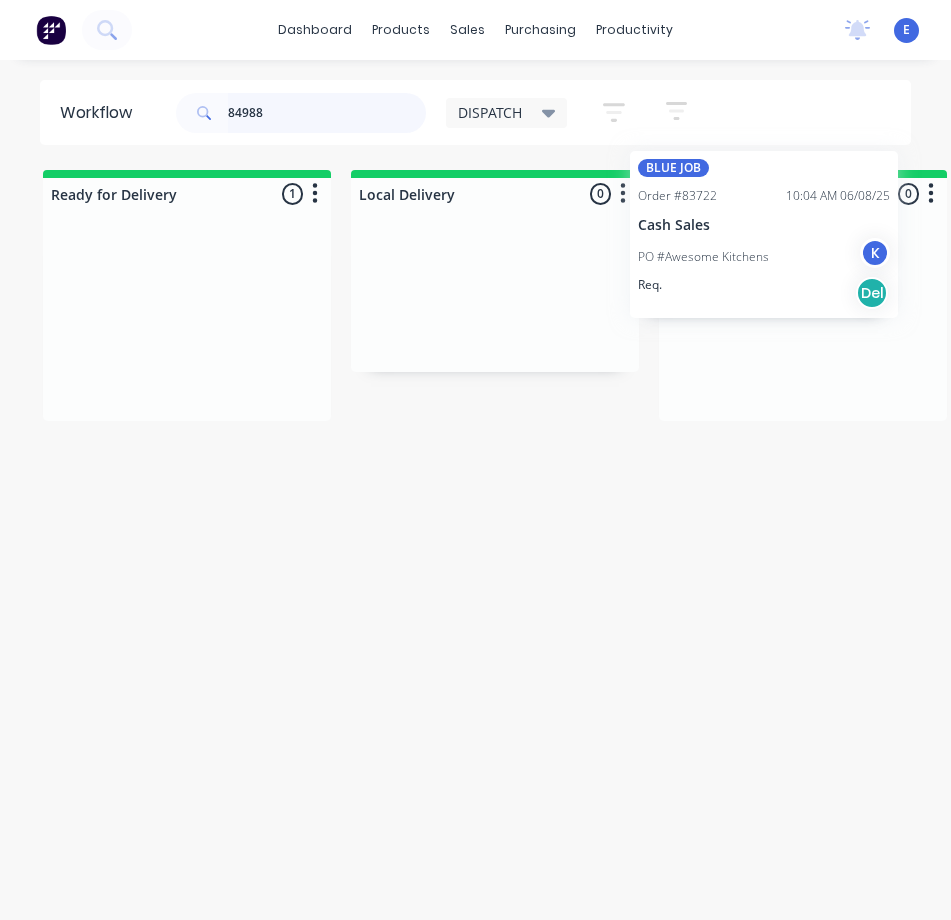 drag, startPoint x: 198, startPoint y: 386, endPoint x: 815, endPoint y: 300, distance: 622.96466 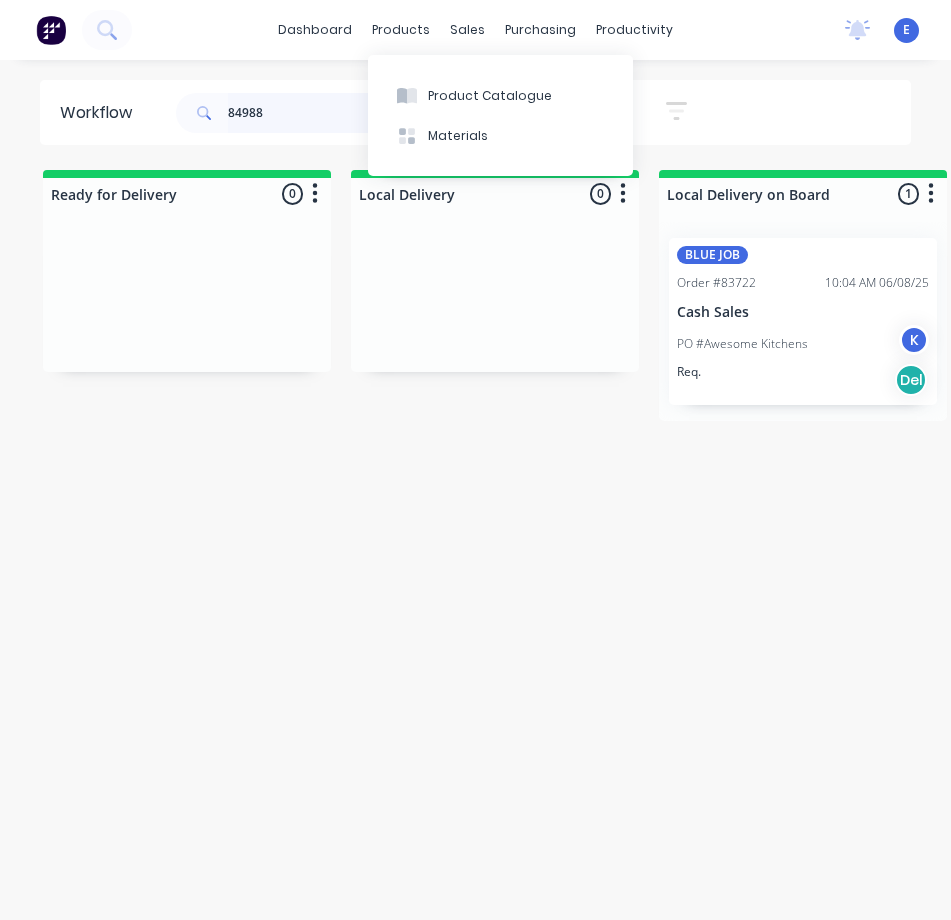 click on "84988" at bounding box center [327, 113] 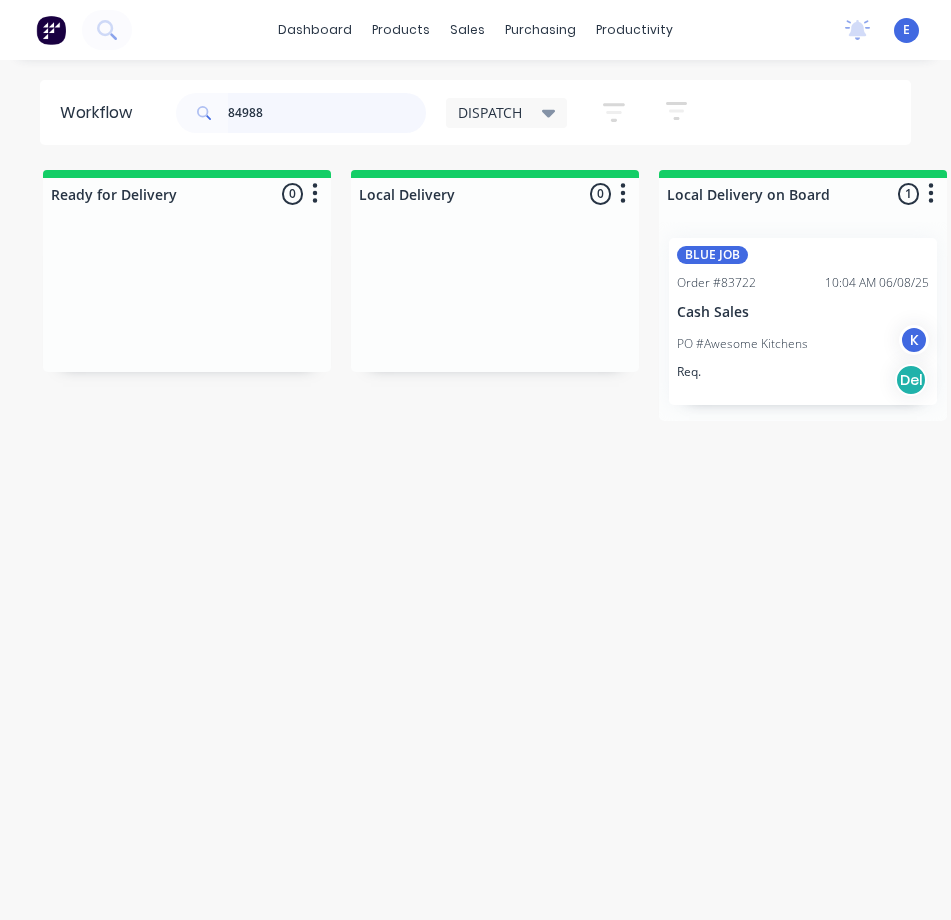 drag, startPoint x: 326, startPoint y: 125, endPoint x: 330, endPoint y: 114, distance: 11.7046995 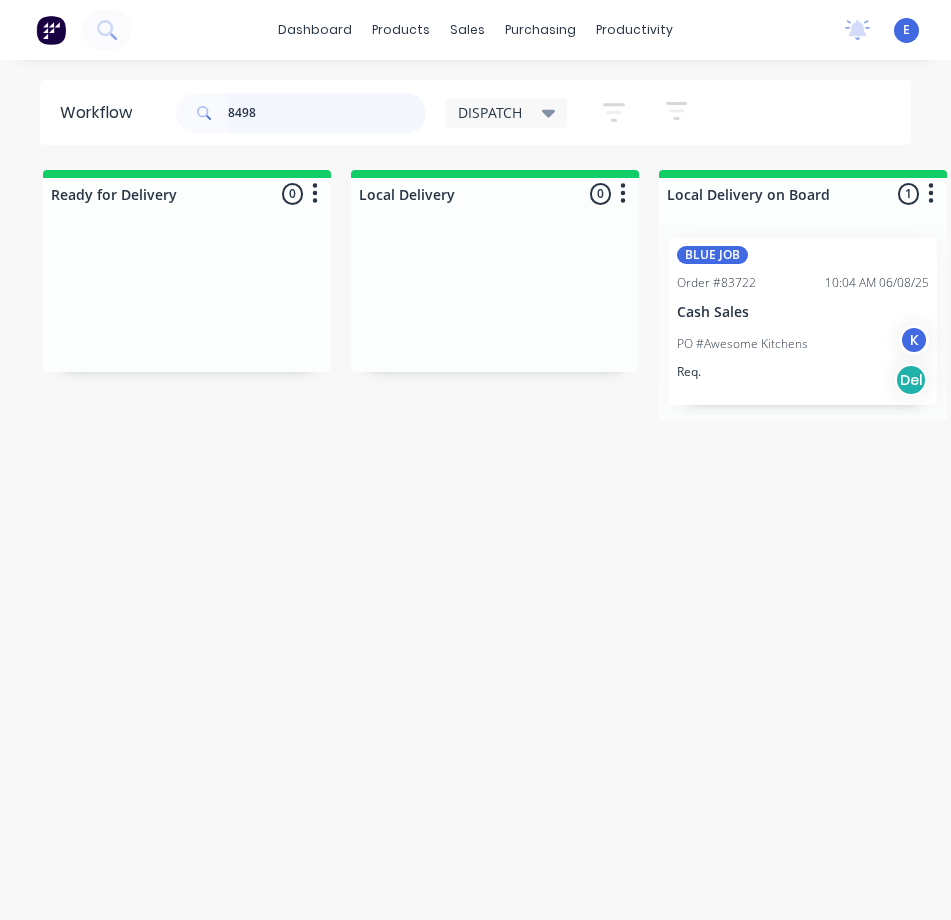 type on "84986" 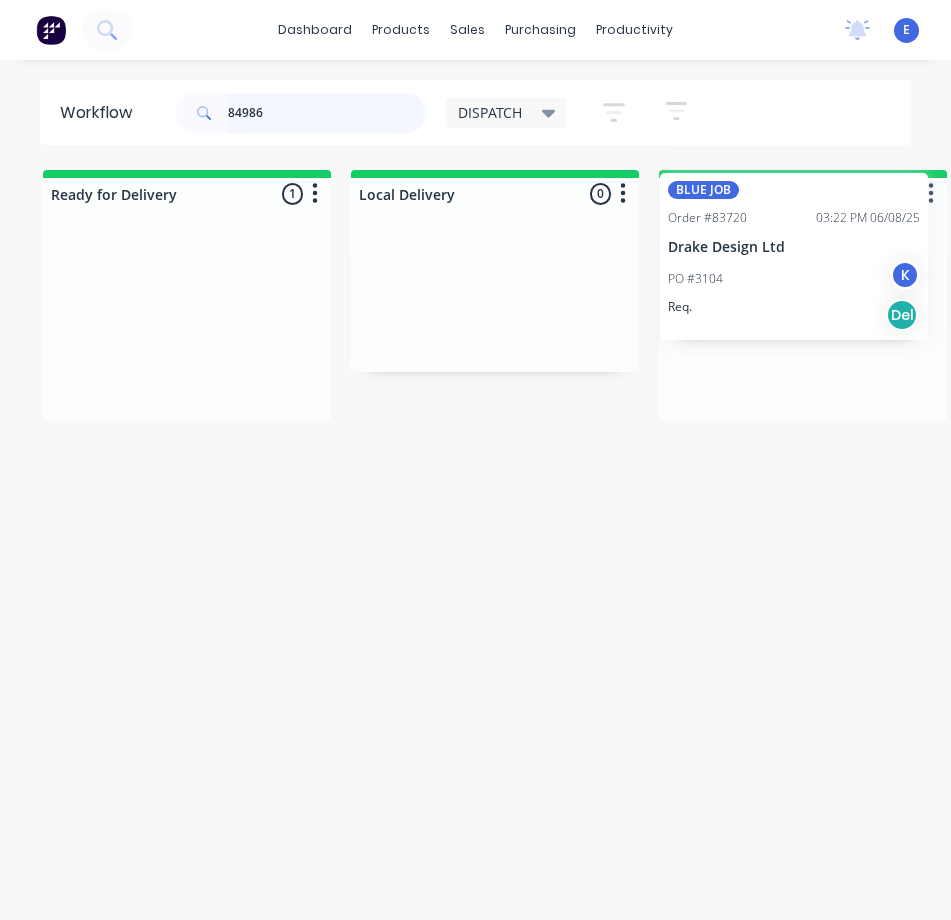 drag, startPoint x: 169, startPoint y: 349, endPoint x: 796, endPoint y: 284, distance: 630.3602 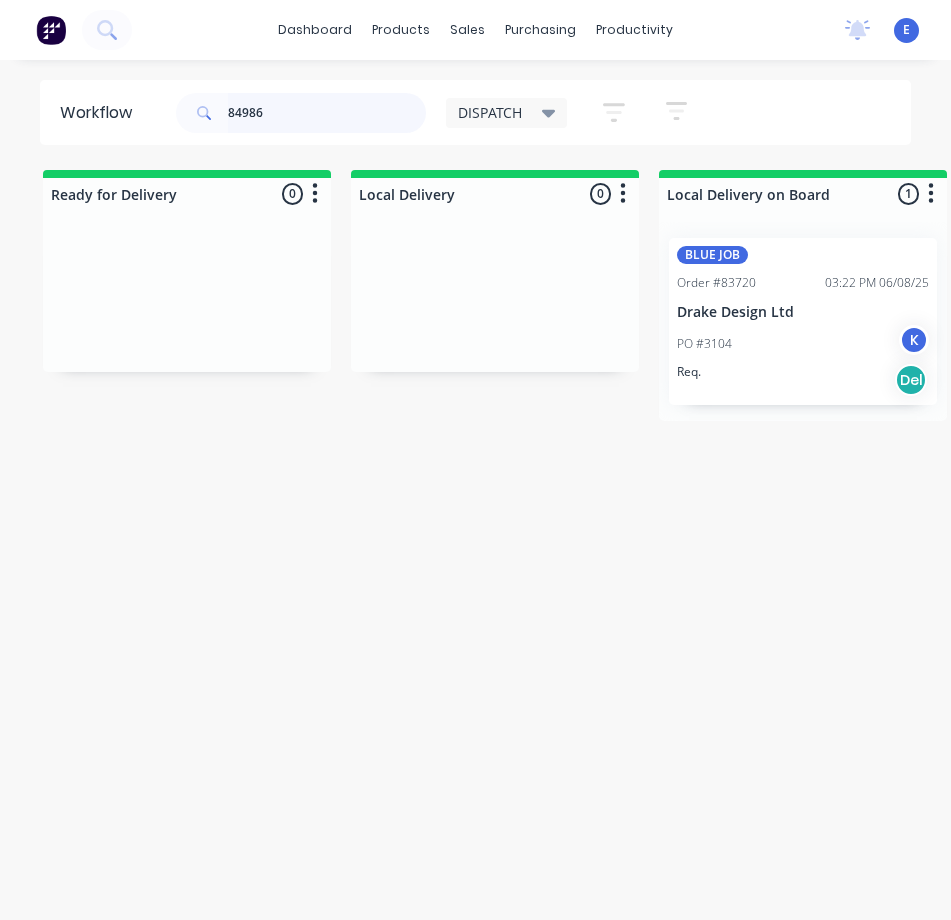click on "84986" at bounding box center (327, 113) 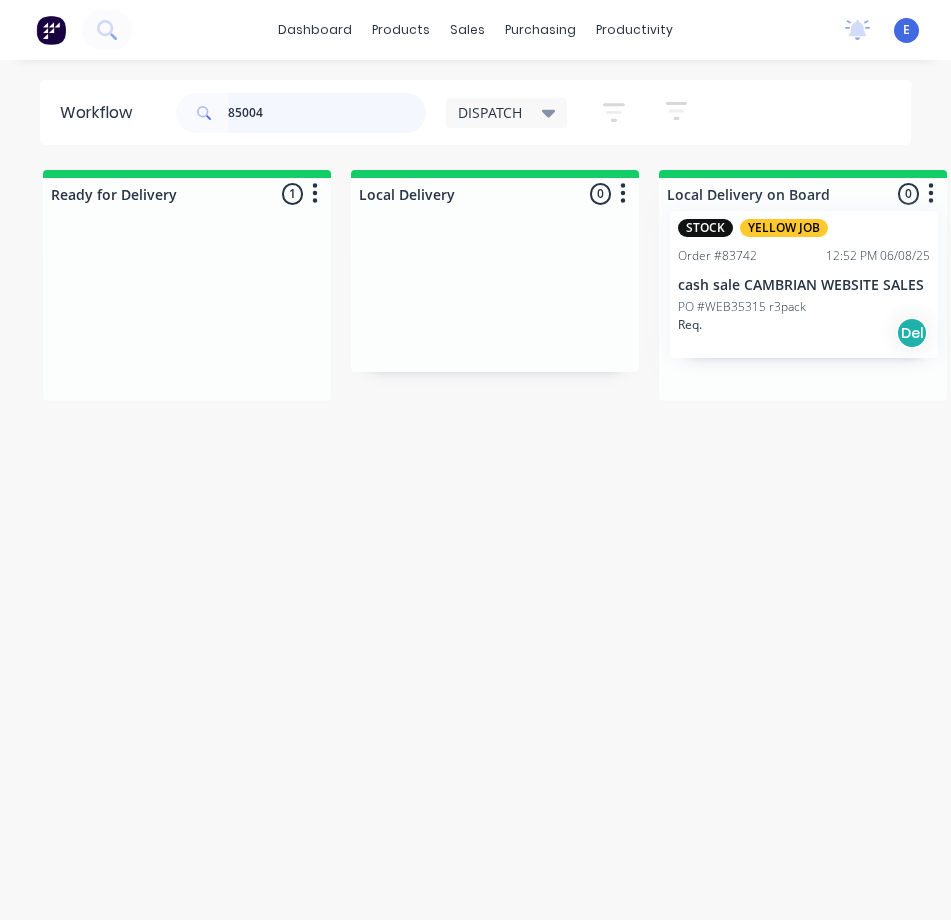 drag, startPoint x: 181, startPoint y: 361, endPoint x: 830, endPoint y: 347, distance: 649.151 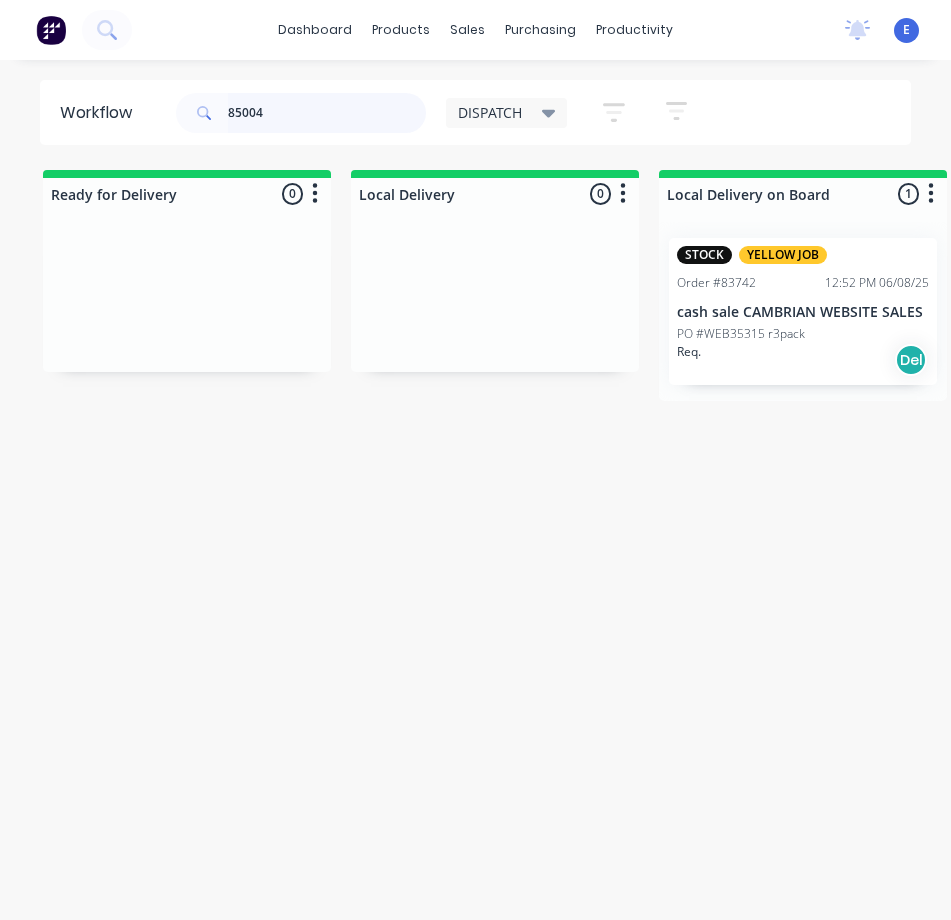 click on "85004" at bounding box center (327, 113) 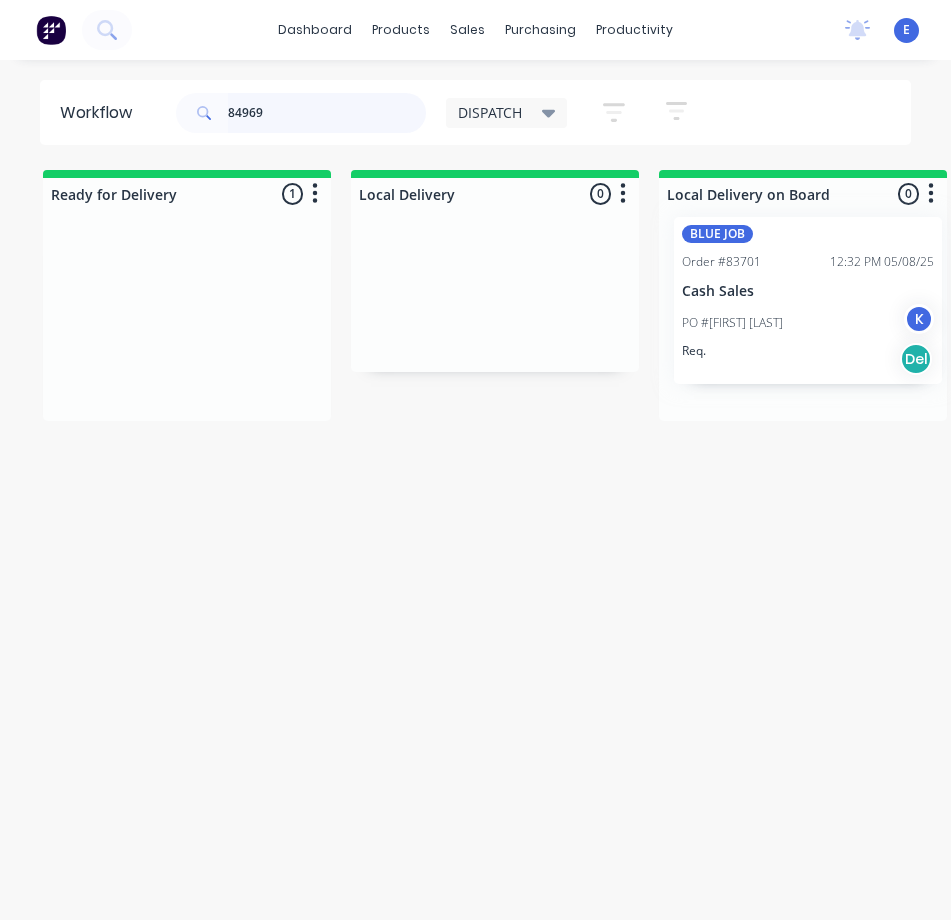 drag, startPoint x: 172, startPoint y: 391, endPoint x: 801, endPoint y: 374, distance: 629.2297 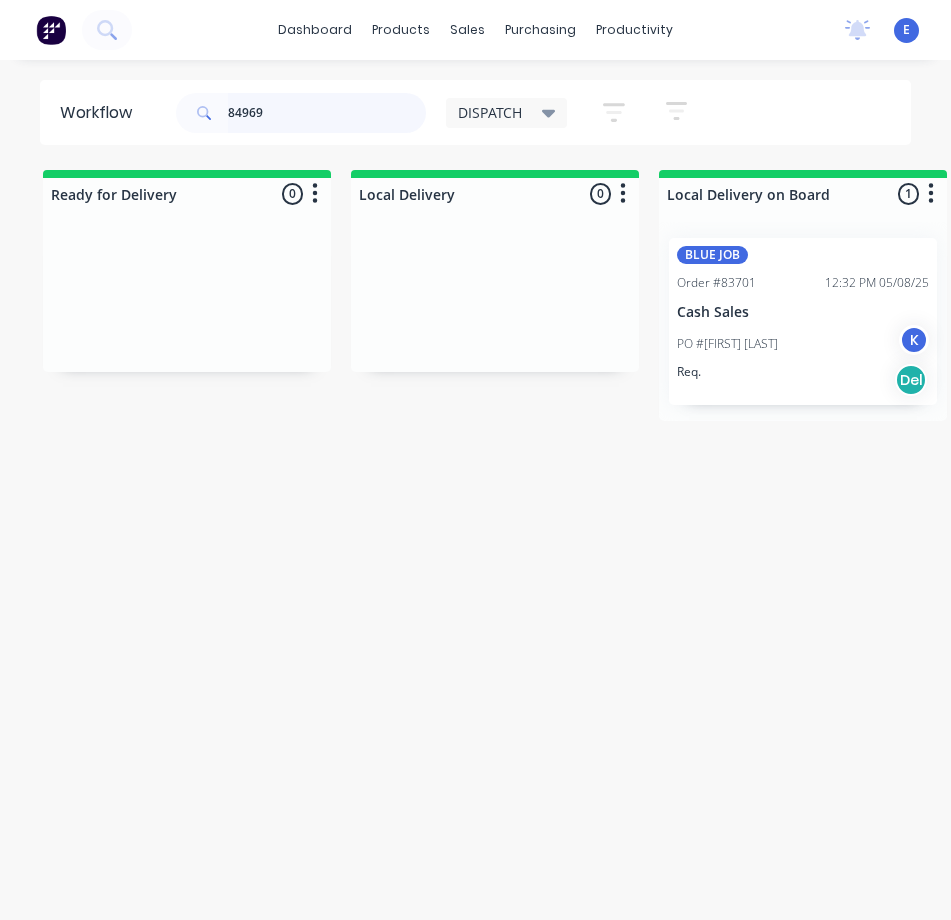 click on "84969" at bounding box center (327, 113) 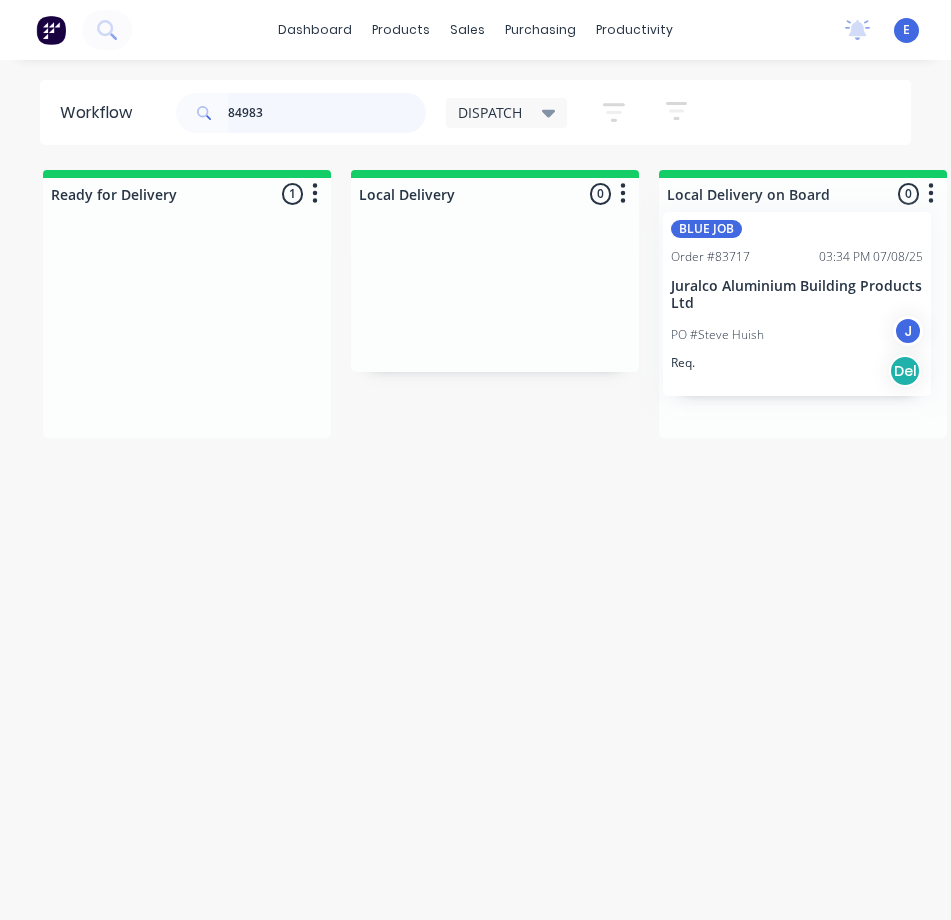 drag, startPoint x: 160, startPoint y: 388, endPoint x: 785, endPoint y: 368, distance: 625.31995 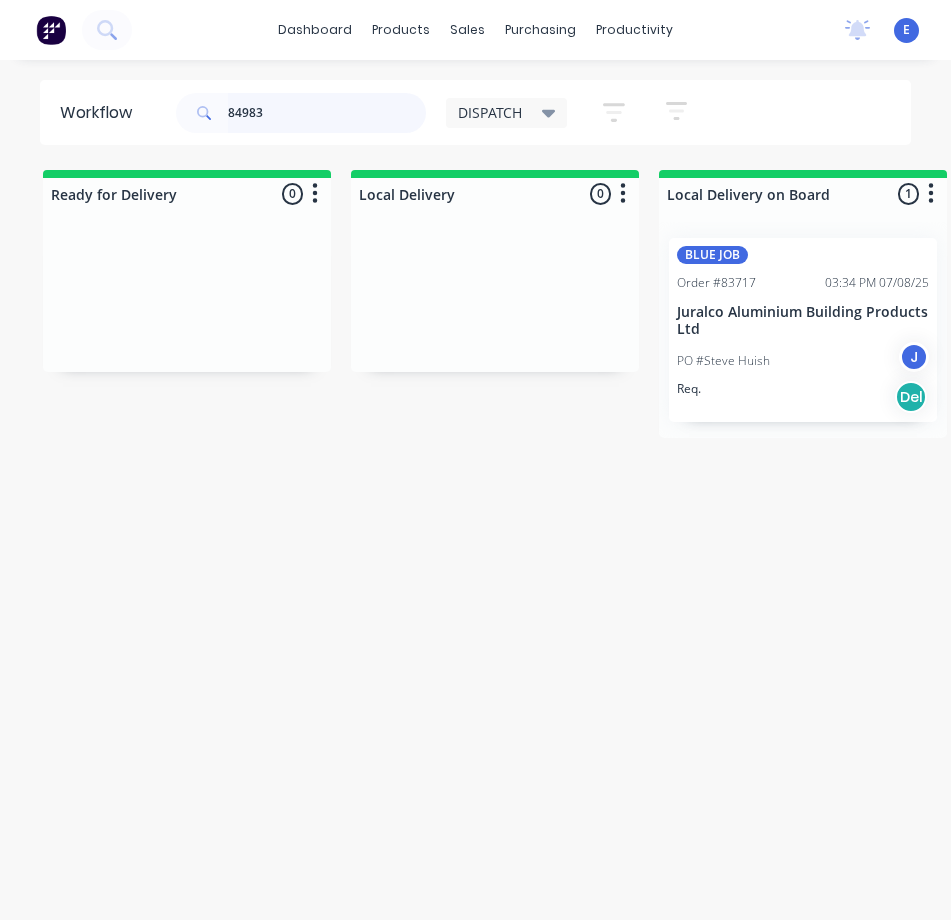 type on "84983" 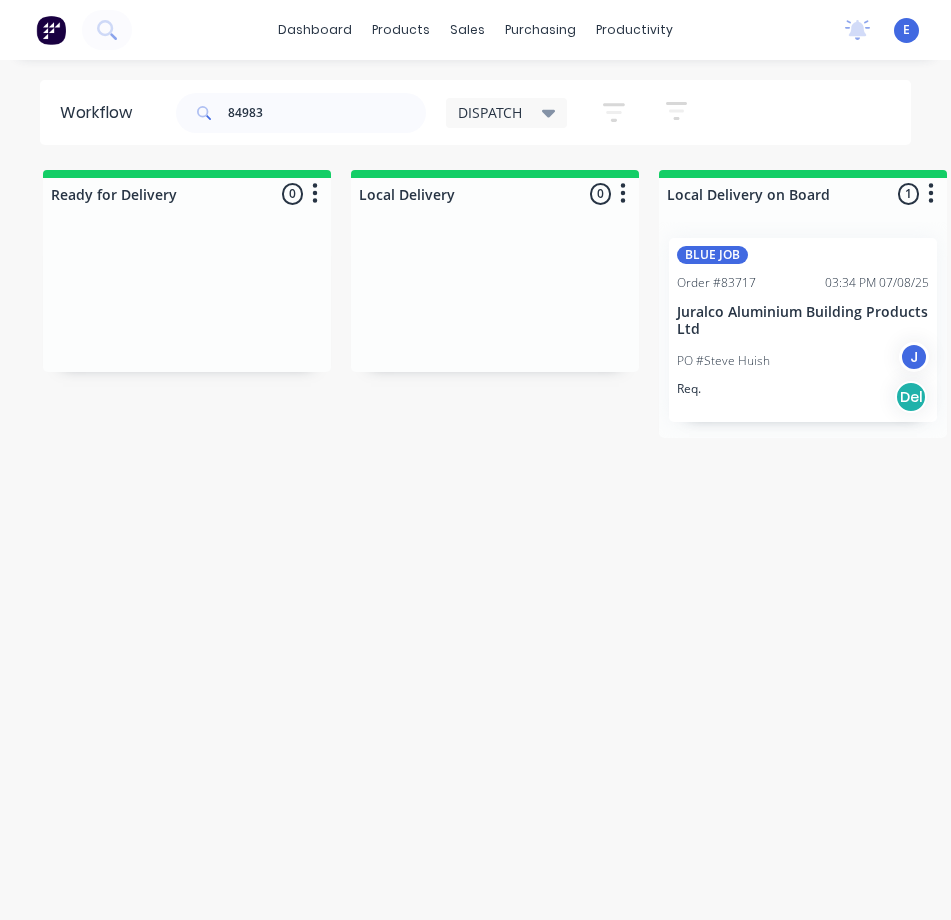click on "Workflow 84983 DISPATCH Save new view None   edit DISPATCH   (Default) edit CUT SHOP   edit FABRICATION   edit Invoicing   edit MOULDING   edit   Show/Hide statuses Show line item cards Show line item cards Hide line item cards Sort by Created date Created date Required date Order number Customer name Most recent Filter by assignee Filter by labels Ready for Delivery 0 Sort By Created date Required date Order number Customer name Most recent Summaries Total order value Invoiced to date To be invoiced Local Delivery 0 Sort By Created date Required date Order number Customer name Most recent Summaries Total order value Invoiced to date To be invoiced Local Delivery on Board 1 Sort By Created date Required date Order number Customer name Most recent Summaries Total order value Invoiced to date To be invoiced BLUE JOB Order #83717 03:34 PM 07/08/25 [COMPANY] [FIRST] [LAST] J Req. Del Dispatched 0 Sort By Created date Required date Order number Customer name Most recent Summaries 0" at bounding box center (475, 500) 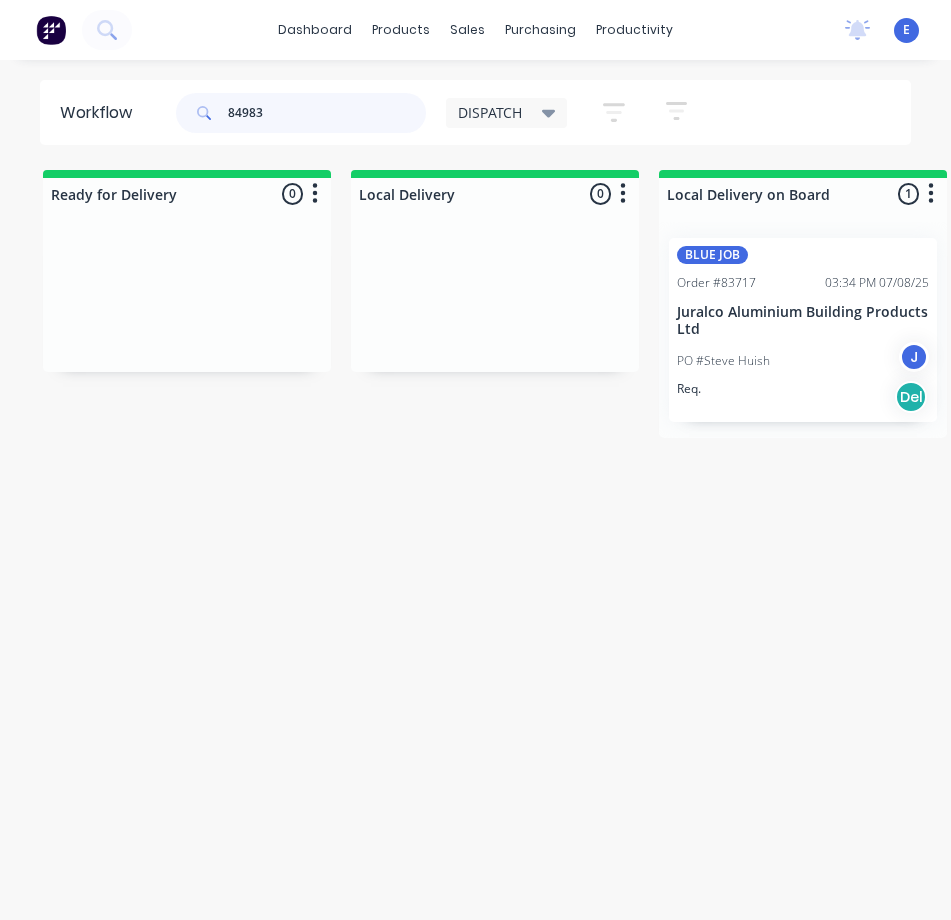 drag, startPoint x: 309, startPoint y: 118, endPoint x: 93, endPoint y: 107, distance: 216.2799 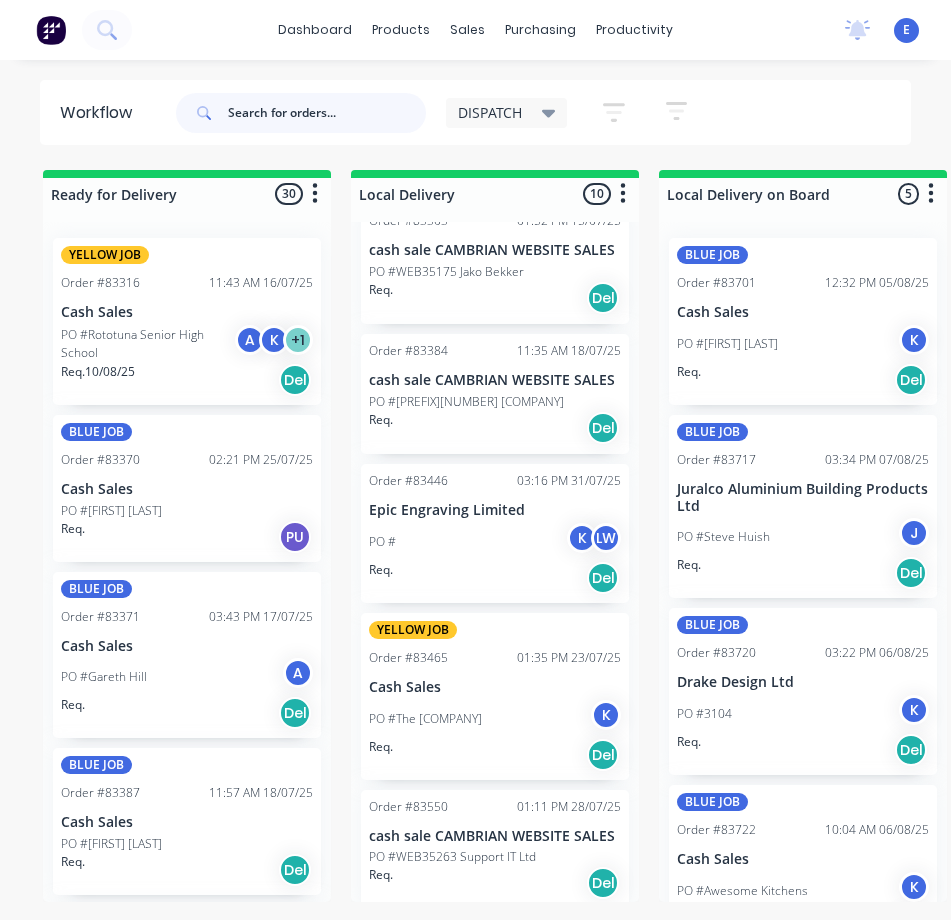 scroll, scrollTop: 947, scrollLeft: 0, axis: vertical 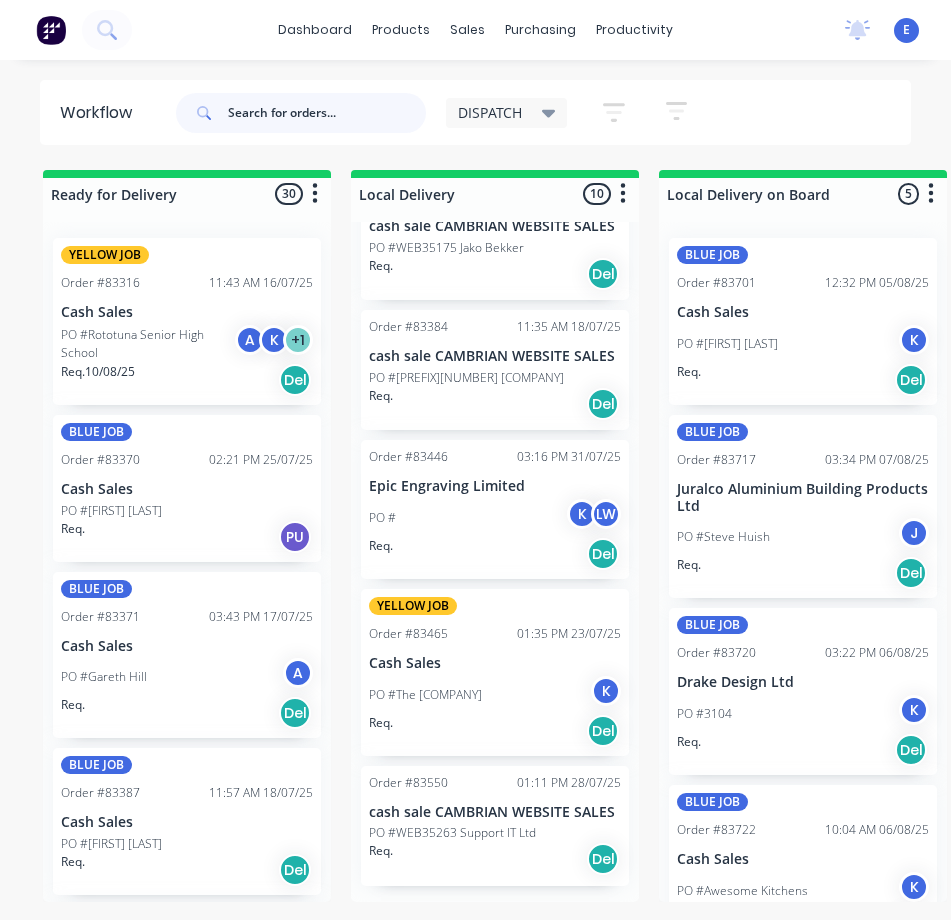 type 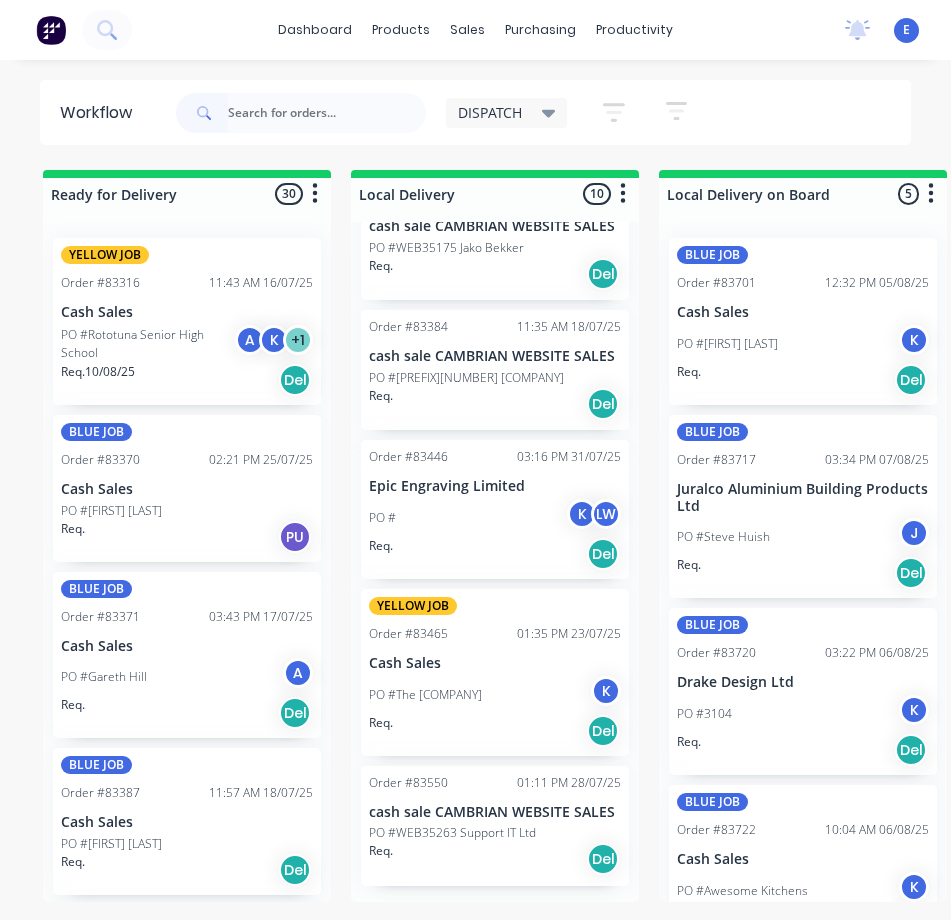 click on "Req. Del" at bounding box center (495, 859) 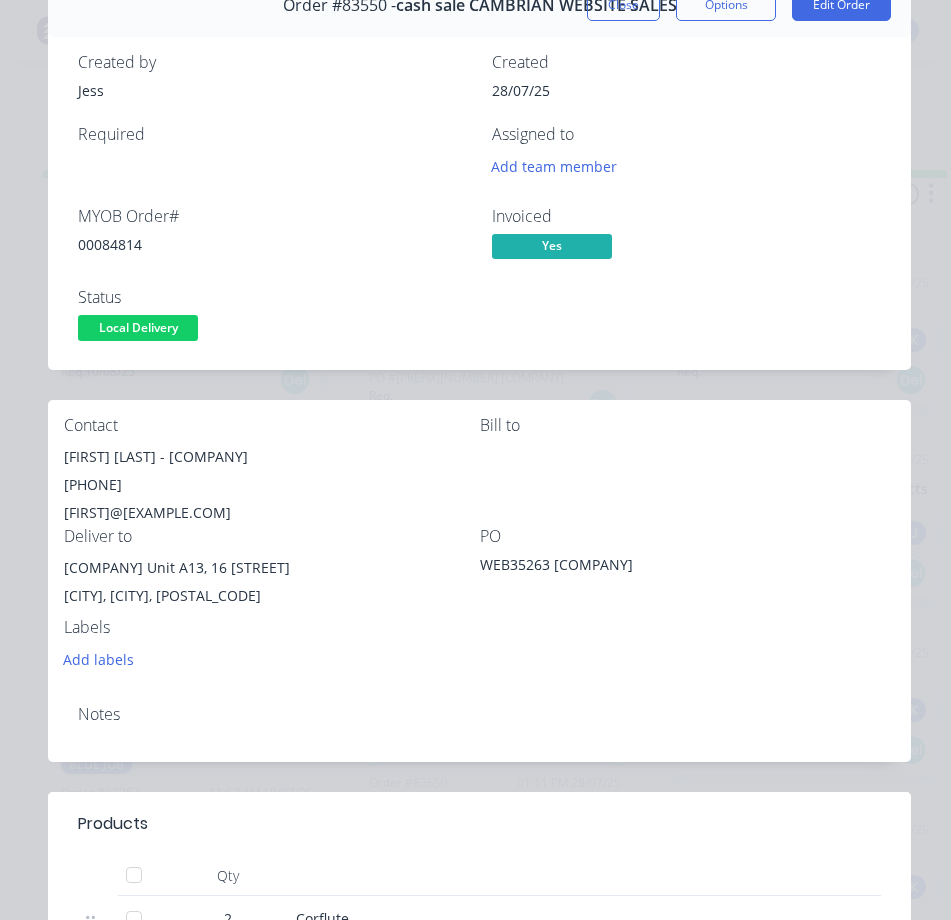 scroll, scrollTop: 0, scrollLeft: 0, axis: both 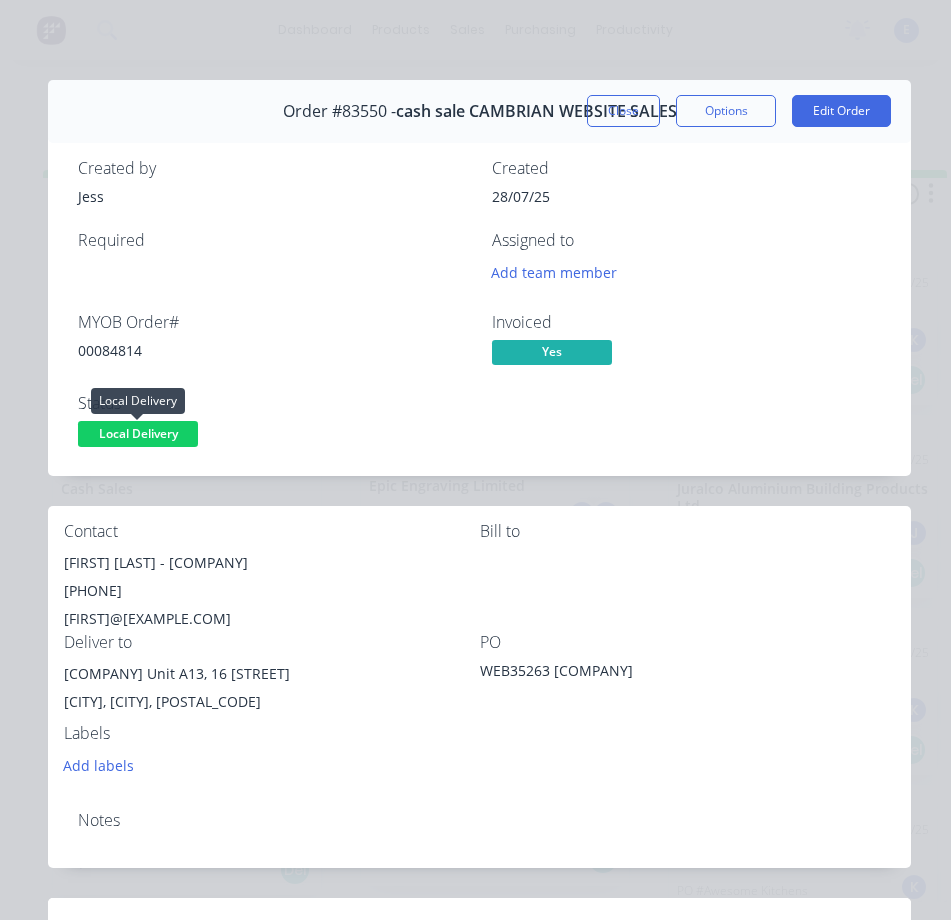 click on "Local Delivery" at bounding box center (138, 433) 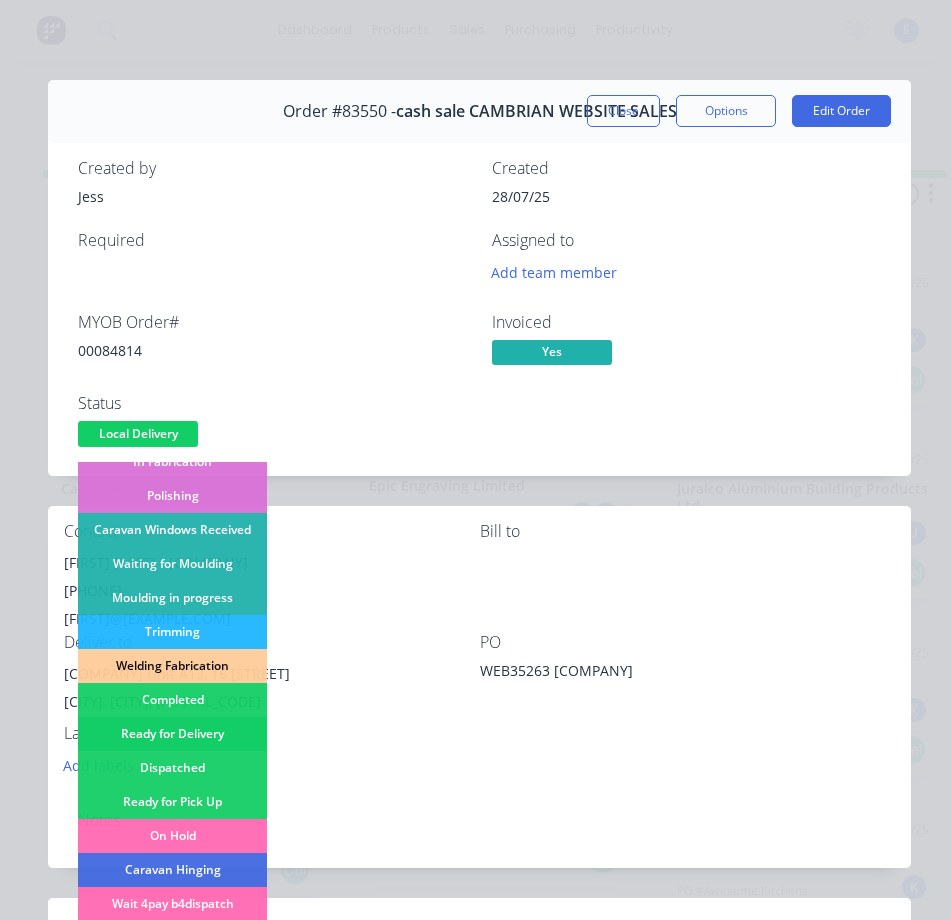 scroll, scrollTop: 300, scrollLeft: 0, axis: vertical 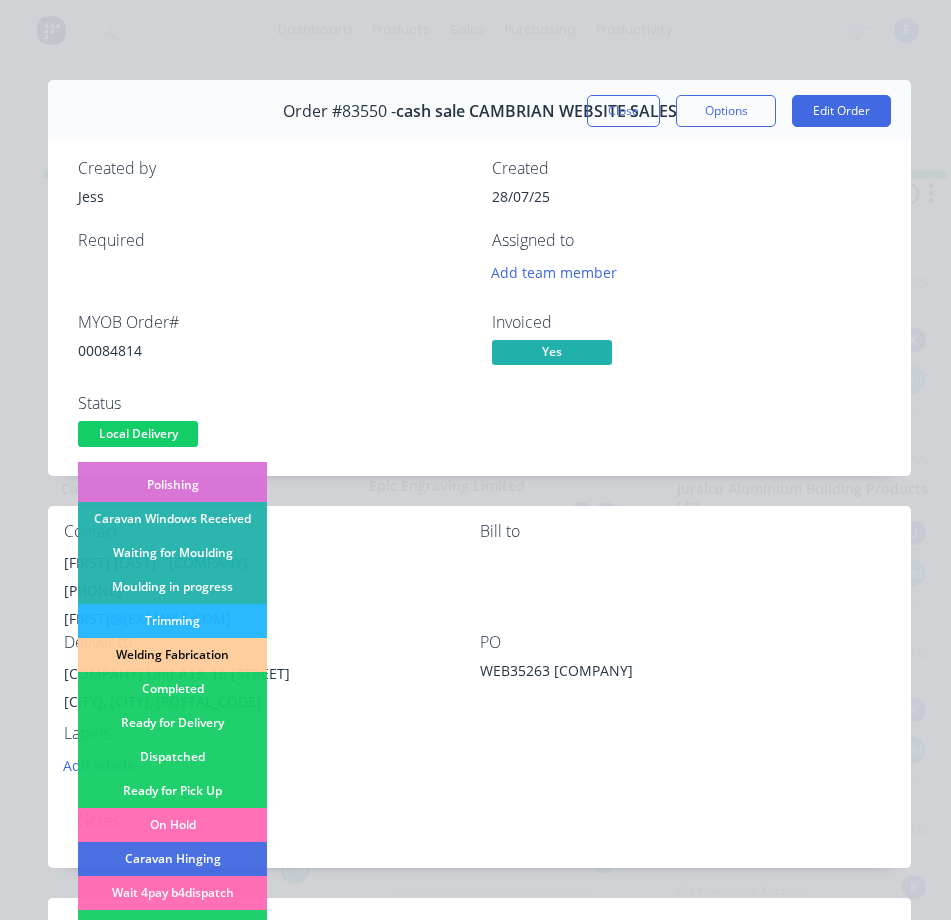 click on "Dispatched" at bounding box center (172, 757) 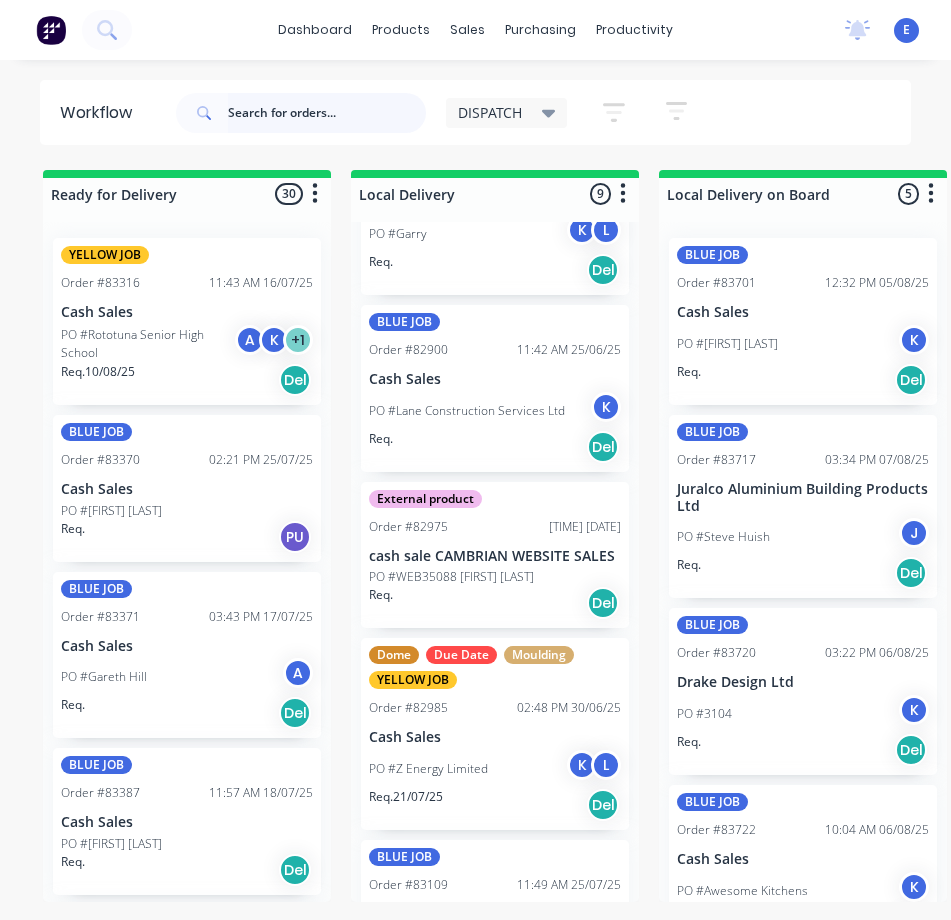 scroll, scrollTop: 0, scrollLeft: 0, axis: both 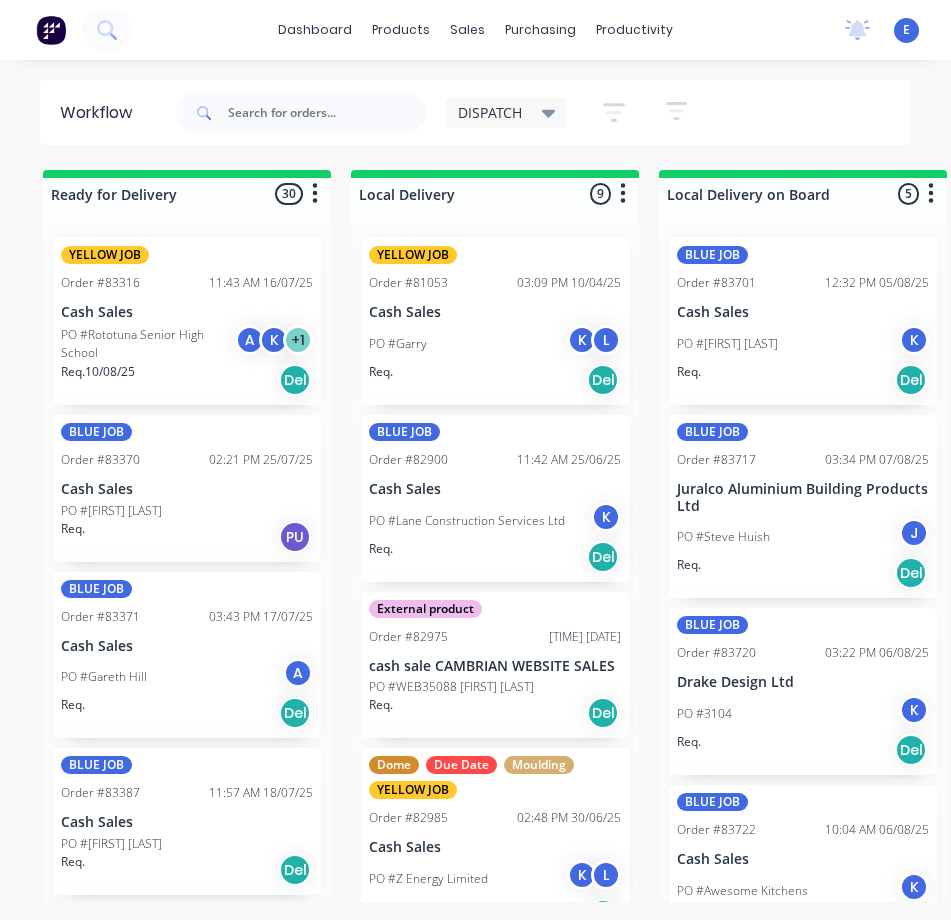 click on "Req. Del" at bounding box center (495, 380) 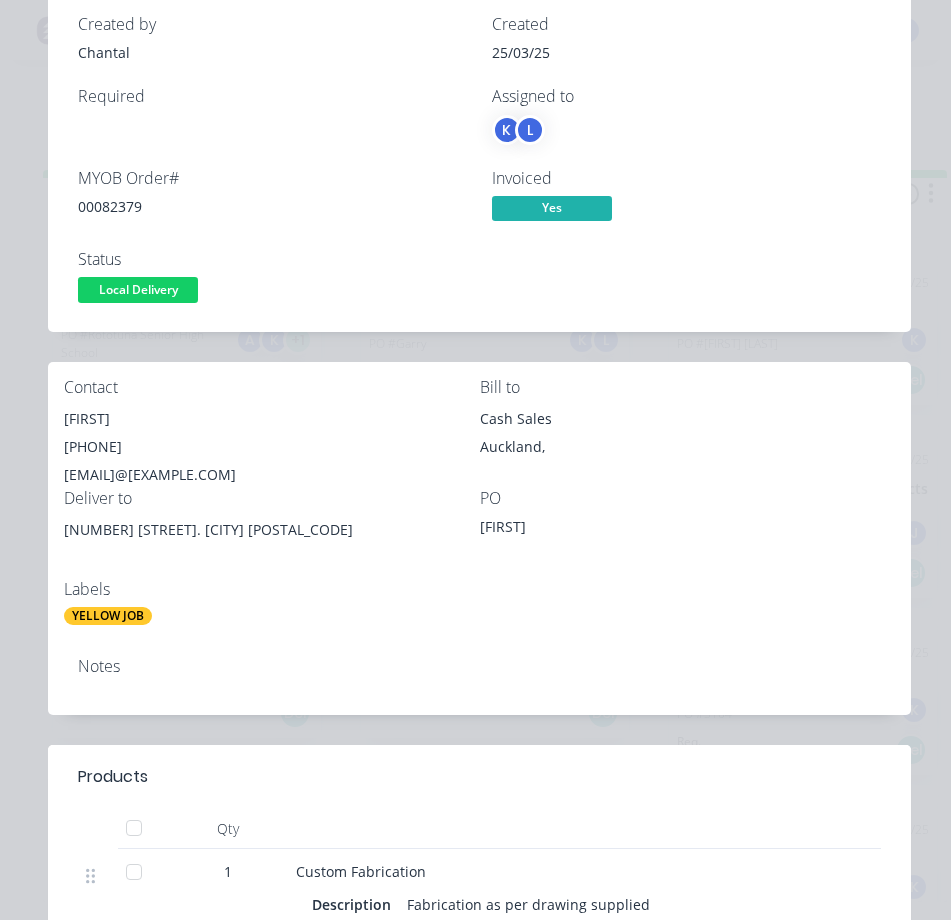 scroll, scrollTop: 0, scrollLeft: 0, axis: both 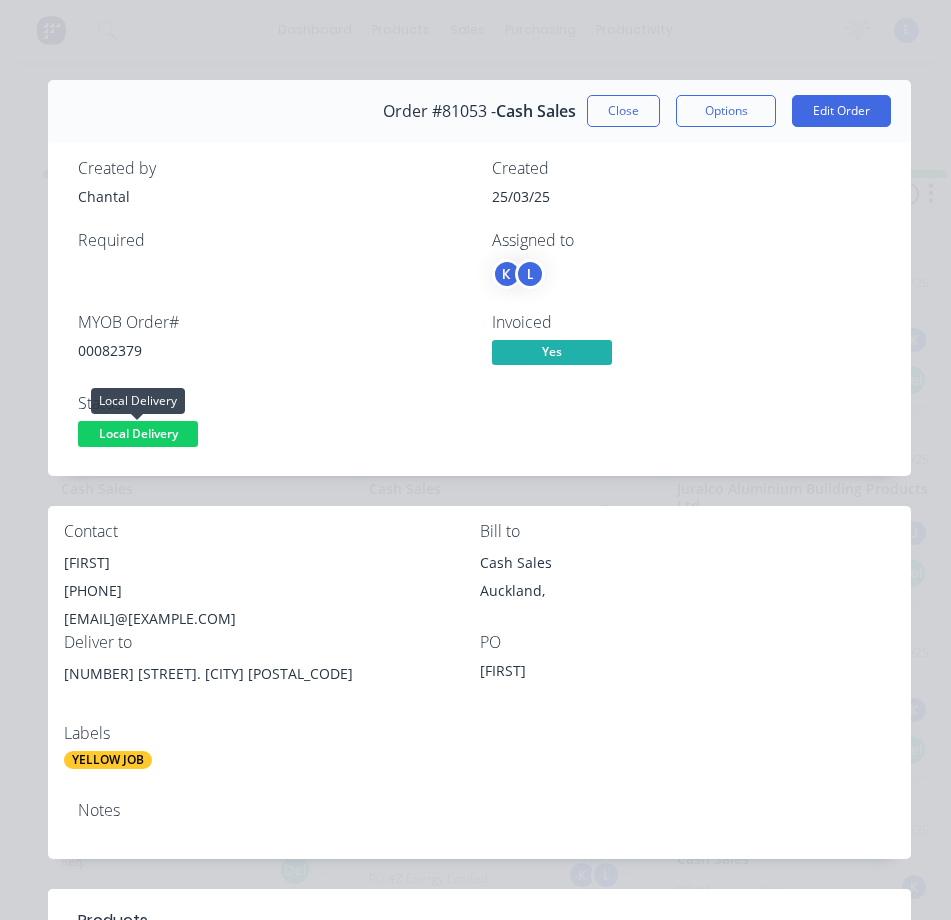 click on "Local Delivery" at bounding box center (138, 433) 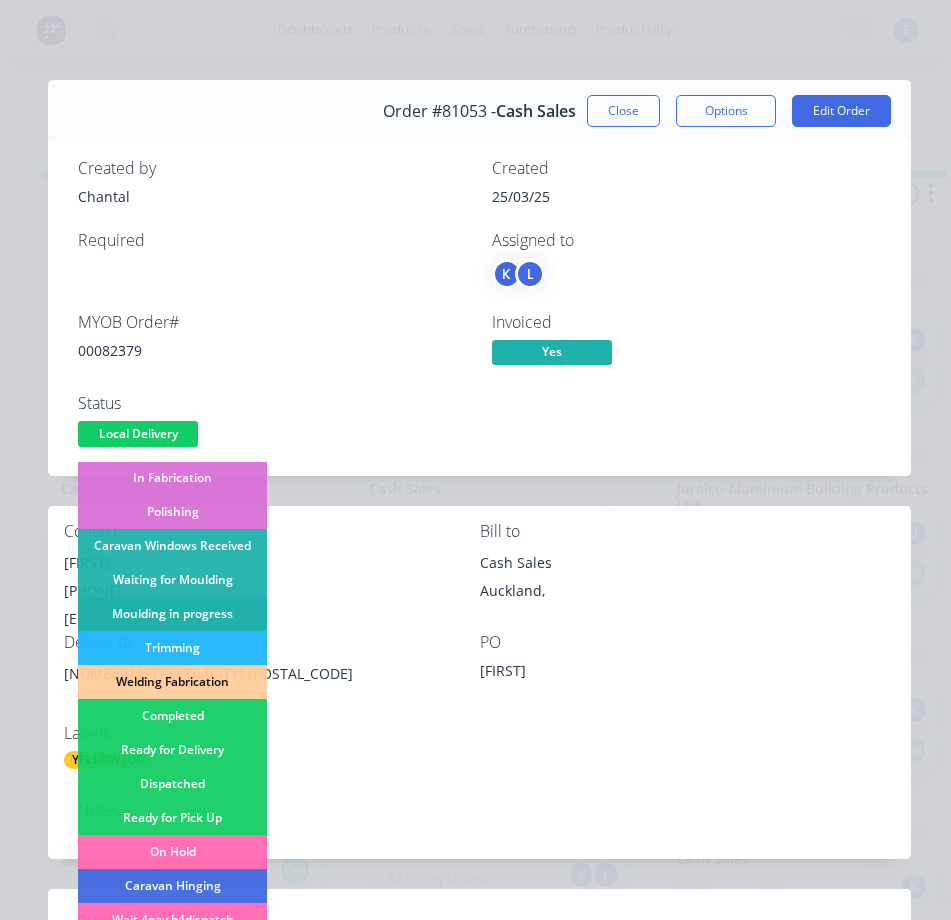 scroll, scrollTop: 390, scrollLeft: 0, axis: vertical 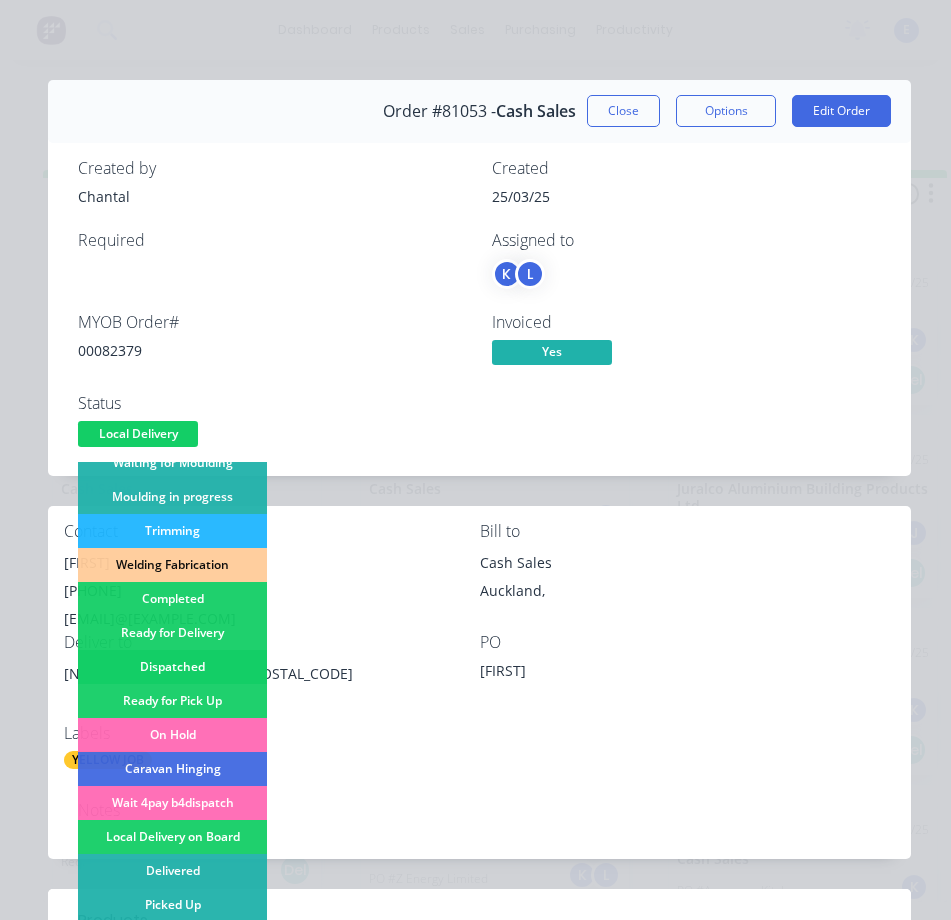 click on "Dispatched" at bounding box center (172, 667) 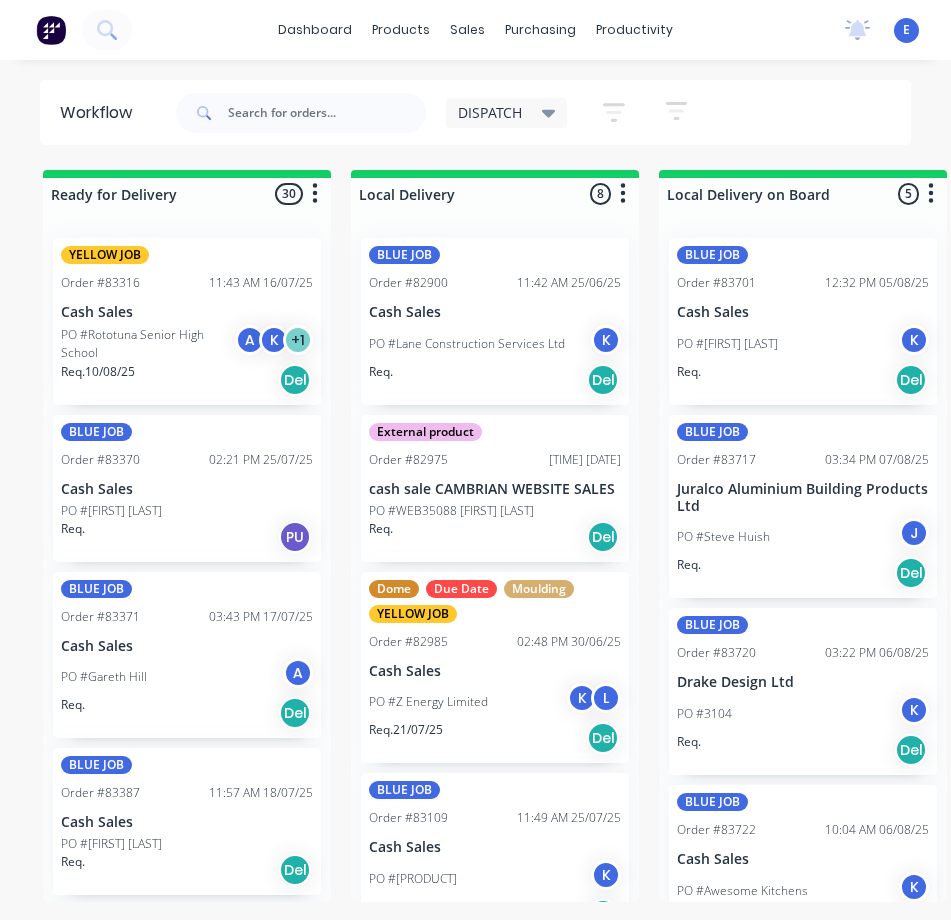 click on "Req. Del" at bounding box center [495, 380] 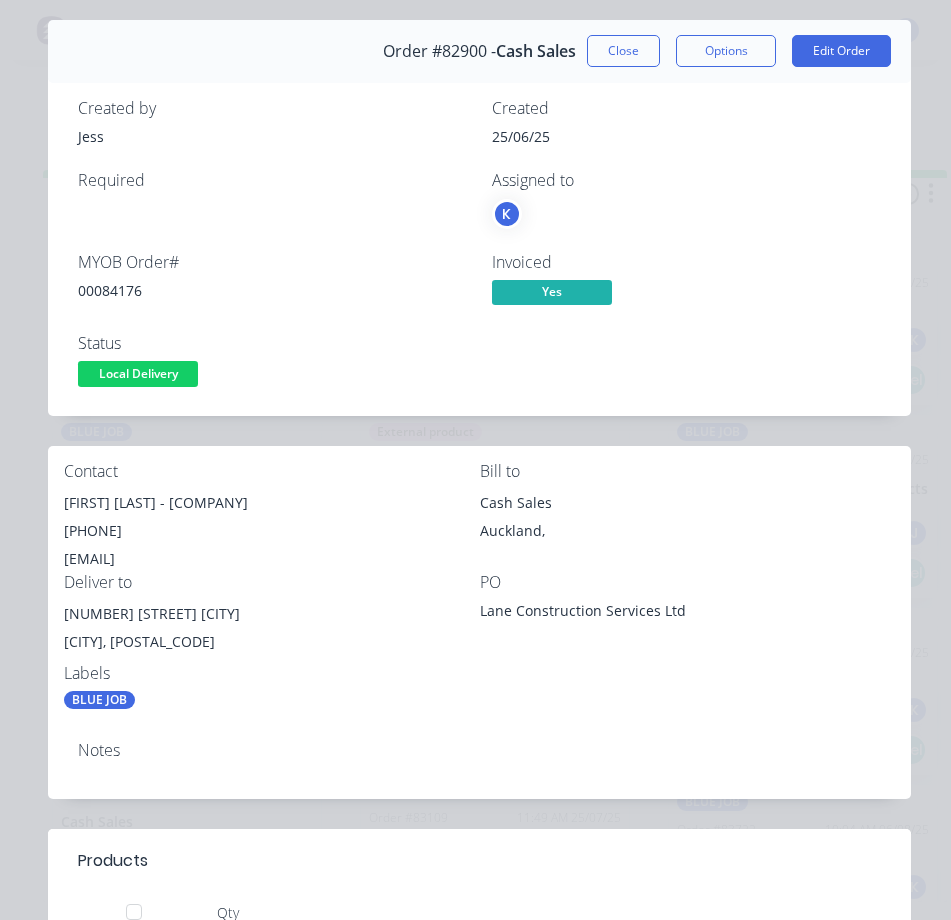 scroll, scrollTop: 0, scrollLeft: 0, axis: both 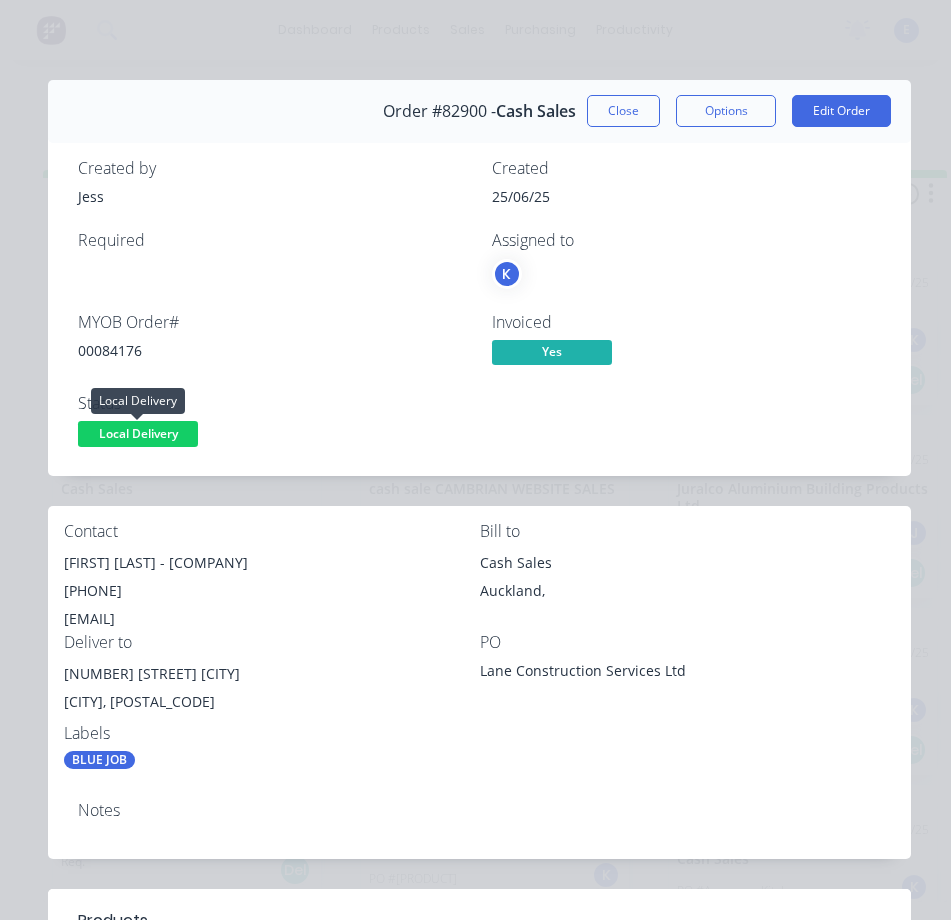 click on "Local Delivery" at bounding box center [138, 433] 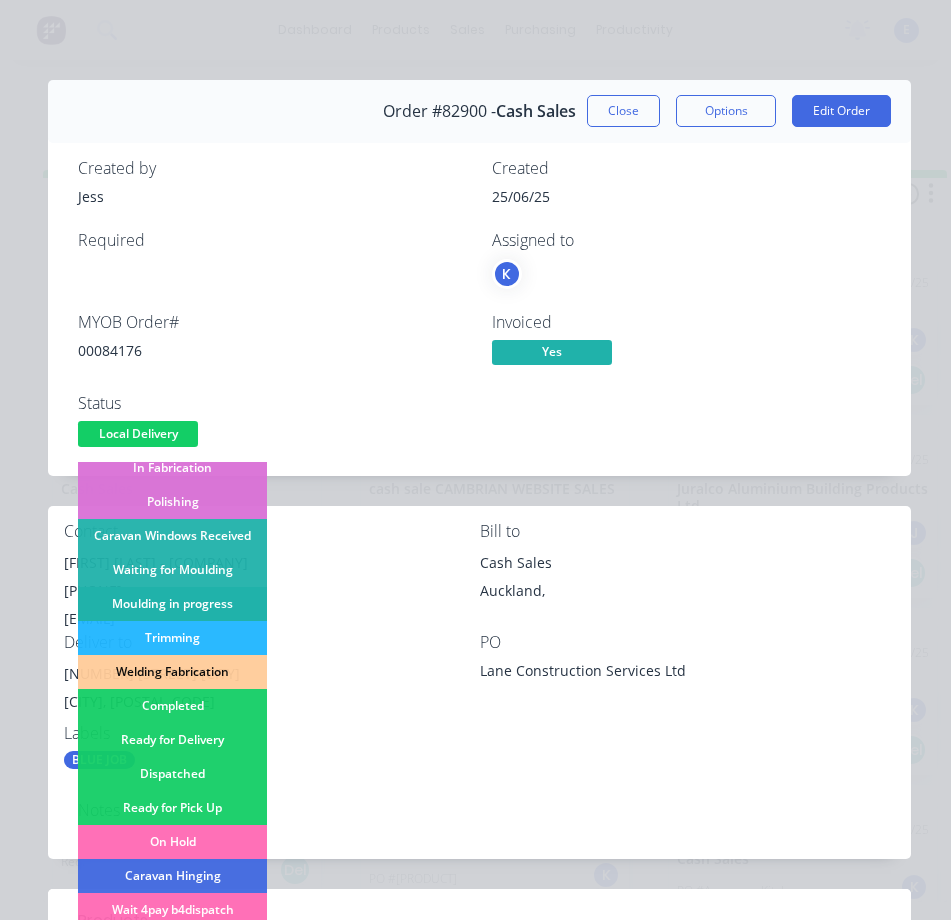 scroll, scrollTop: 300, scrollLeft: 0, axis: vertical 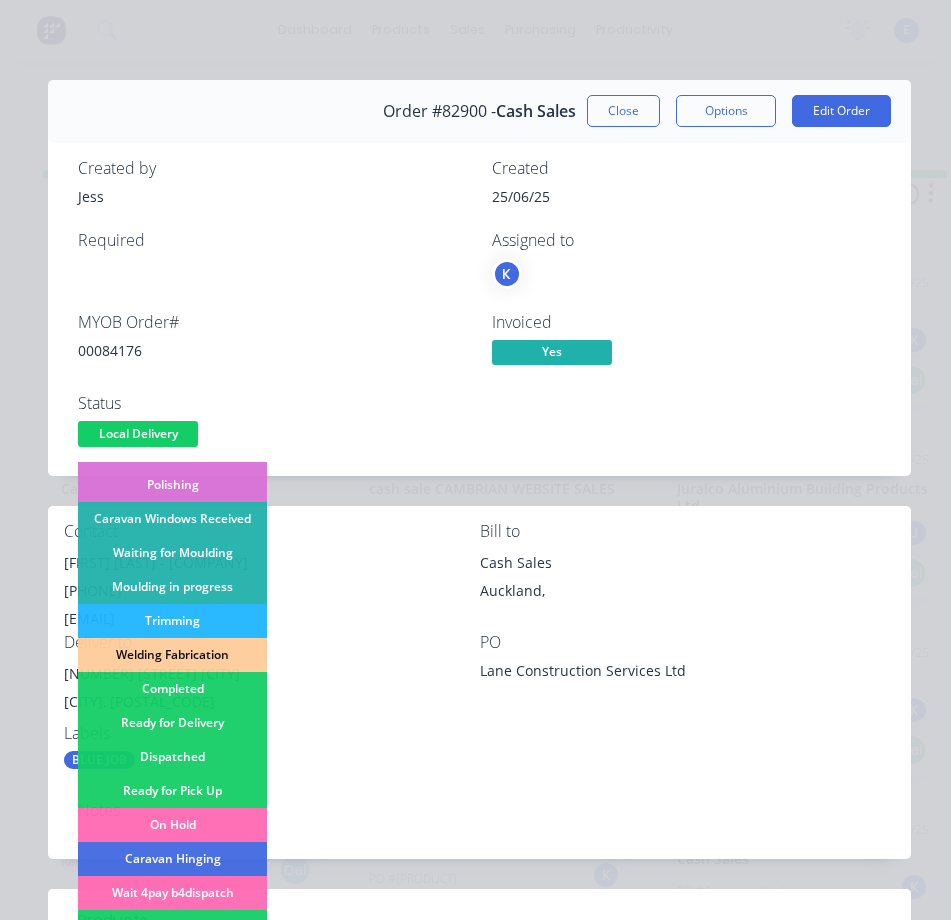 click on "Dispatched" at bounding box center (172, 757) 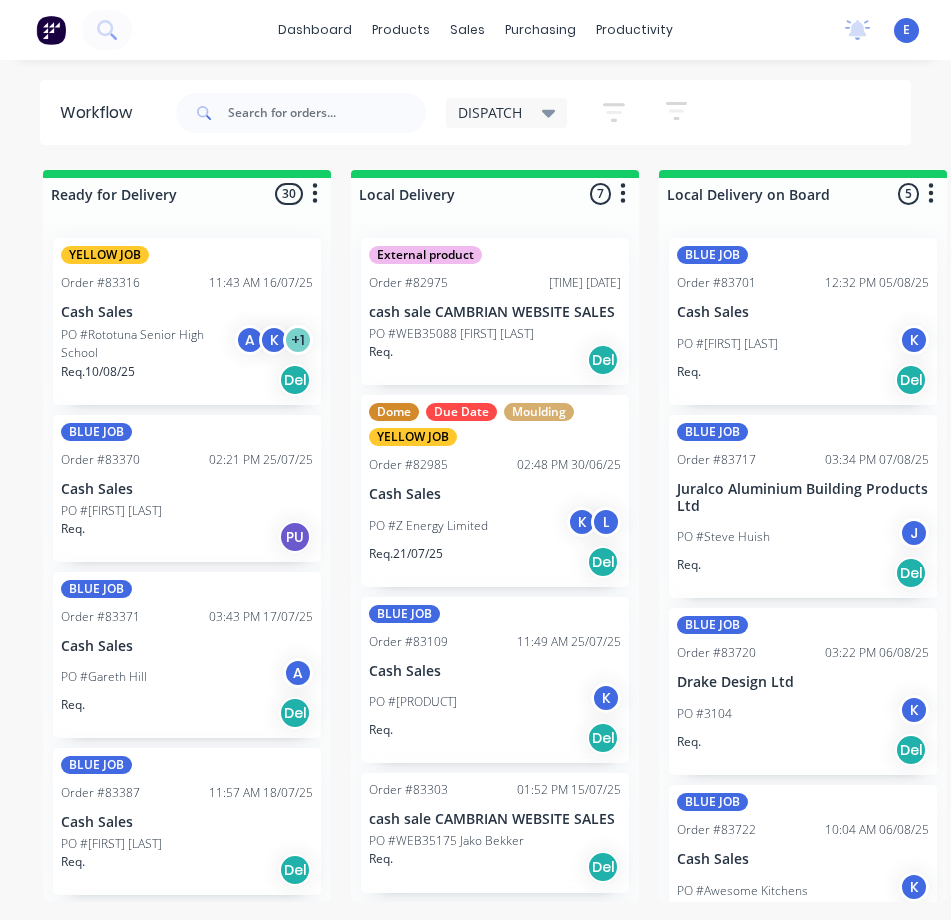 click on "Req. Del" at bounding box center [495, 360] 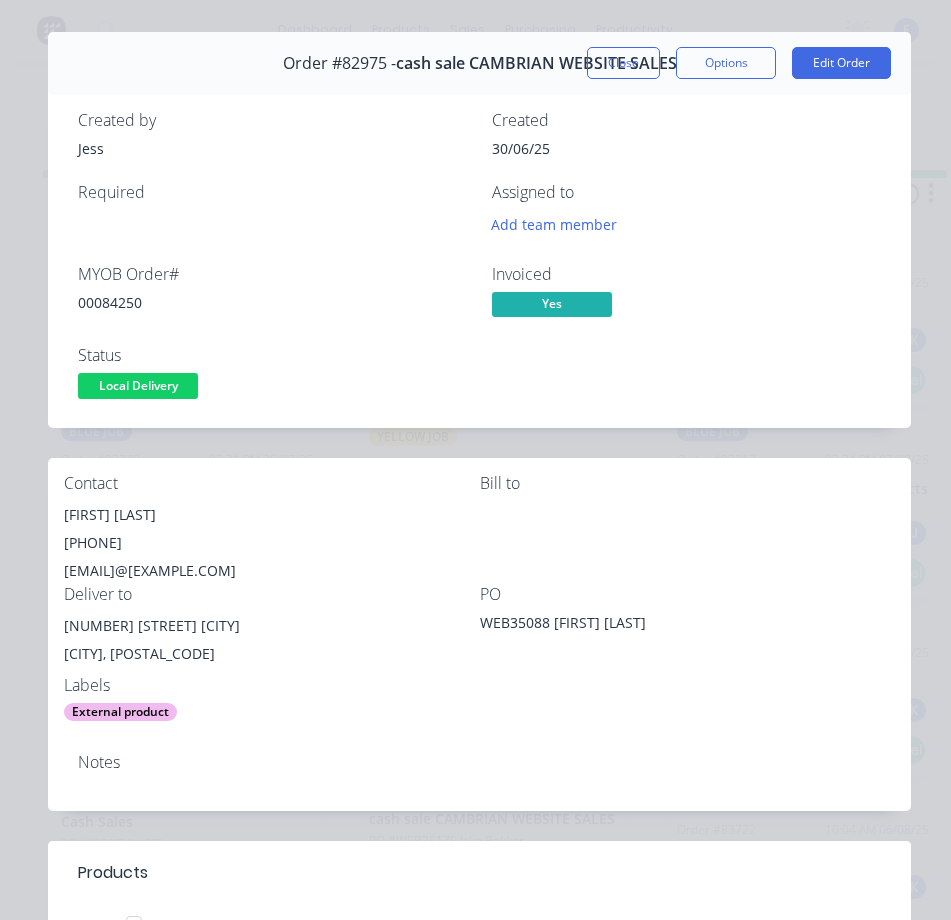 scroll, scrollTop: 0, scrollLeft: 0, axis: both 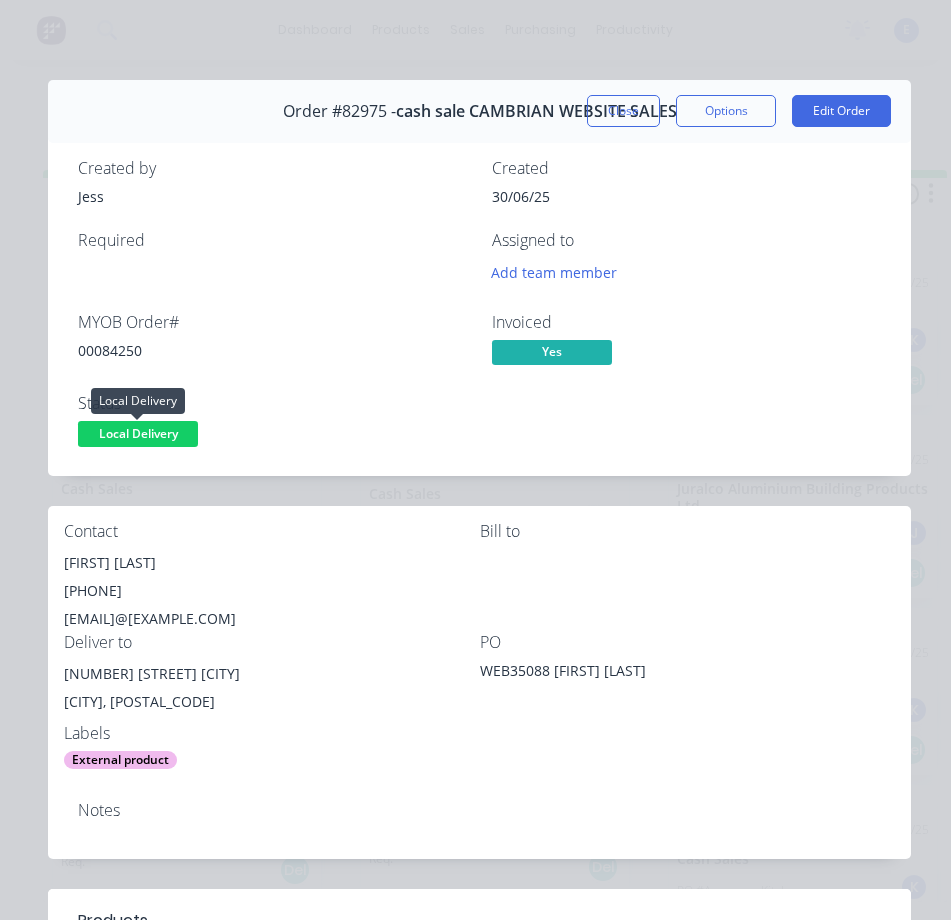 click on "Local Delivery" at bounding box center (138, 433) 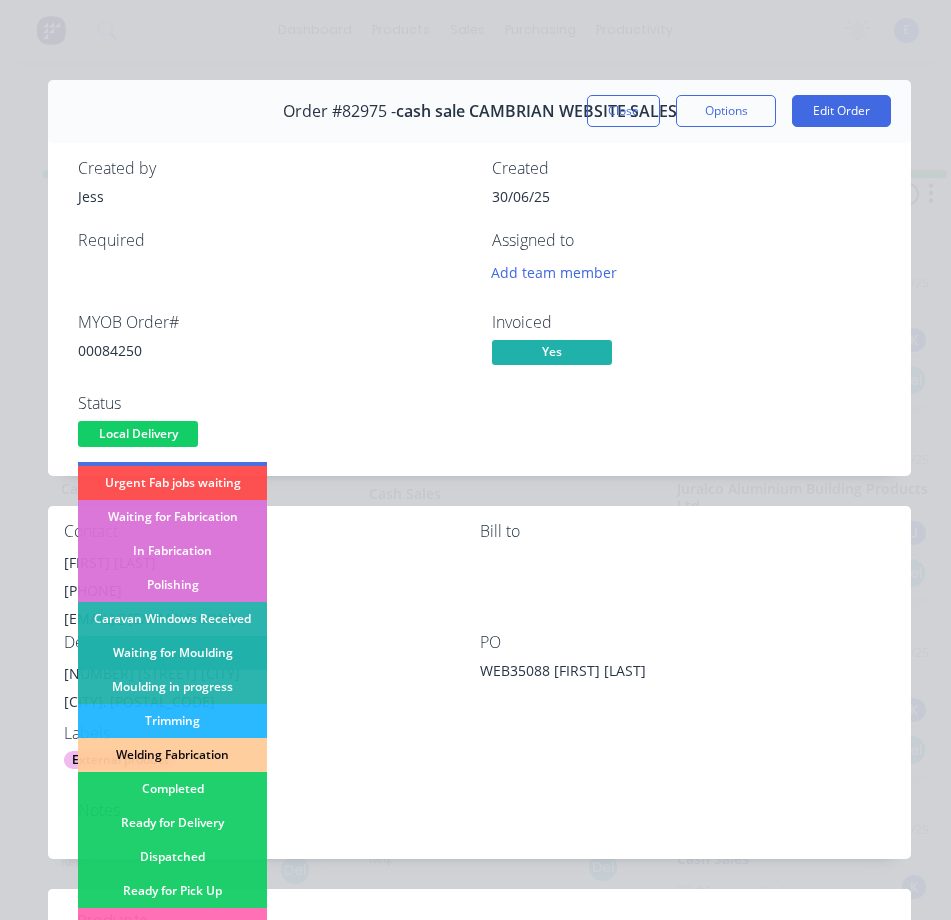 scroll, scrollTop: 300, scrollLeft: 0, axis: vertical 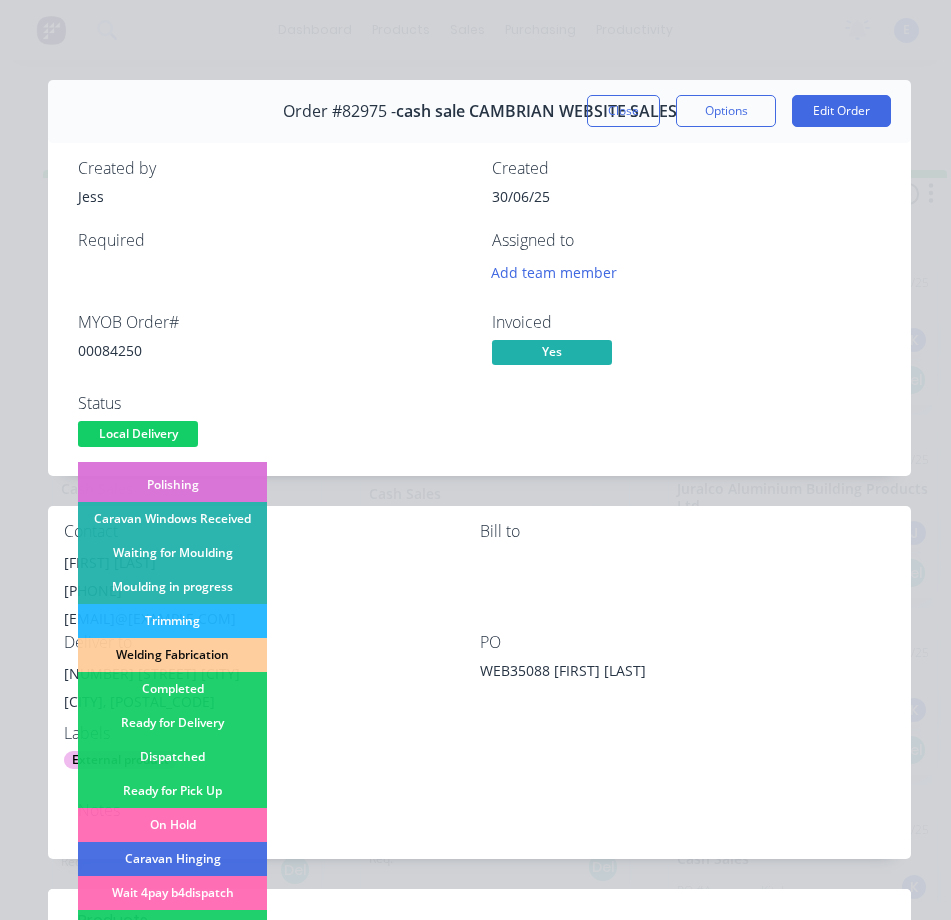 click on "Dispatched" at bounding box center [172, 757] 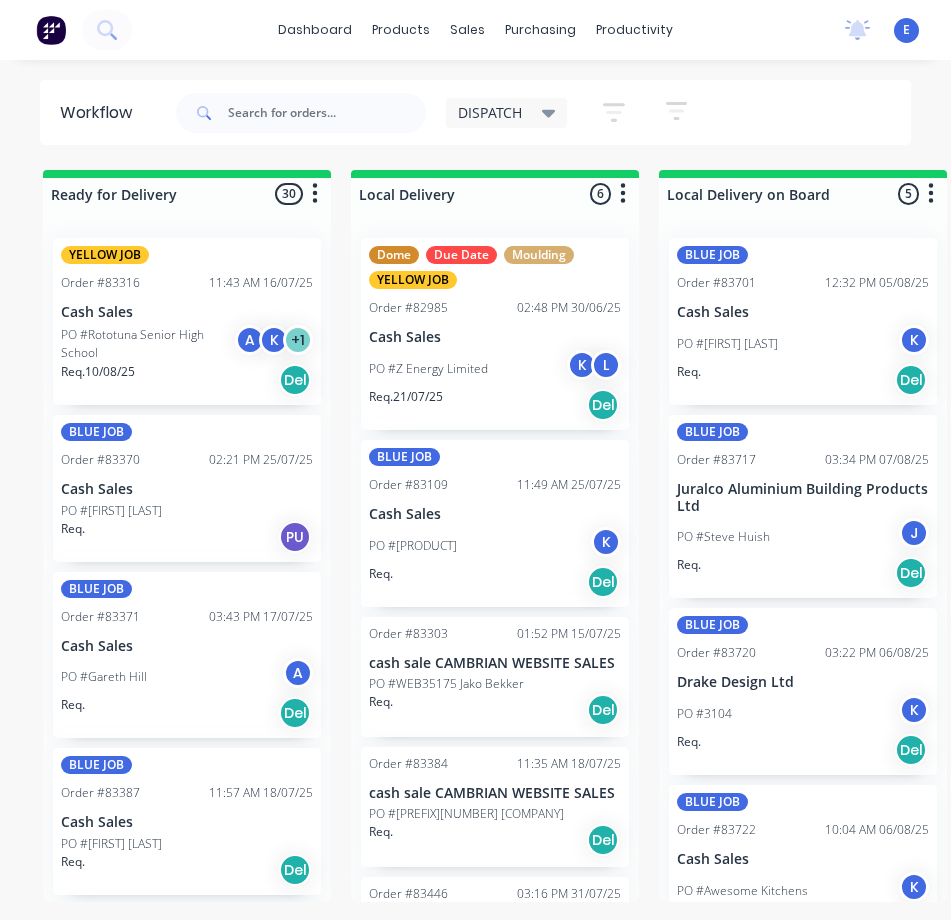 click on "Req. 21/07/25 Del" at bounding box center [495, 405] 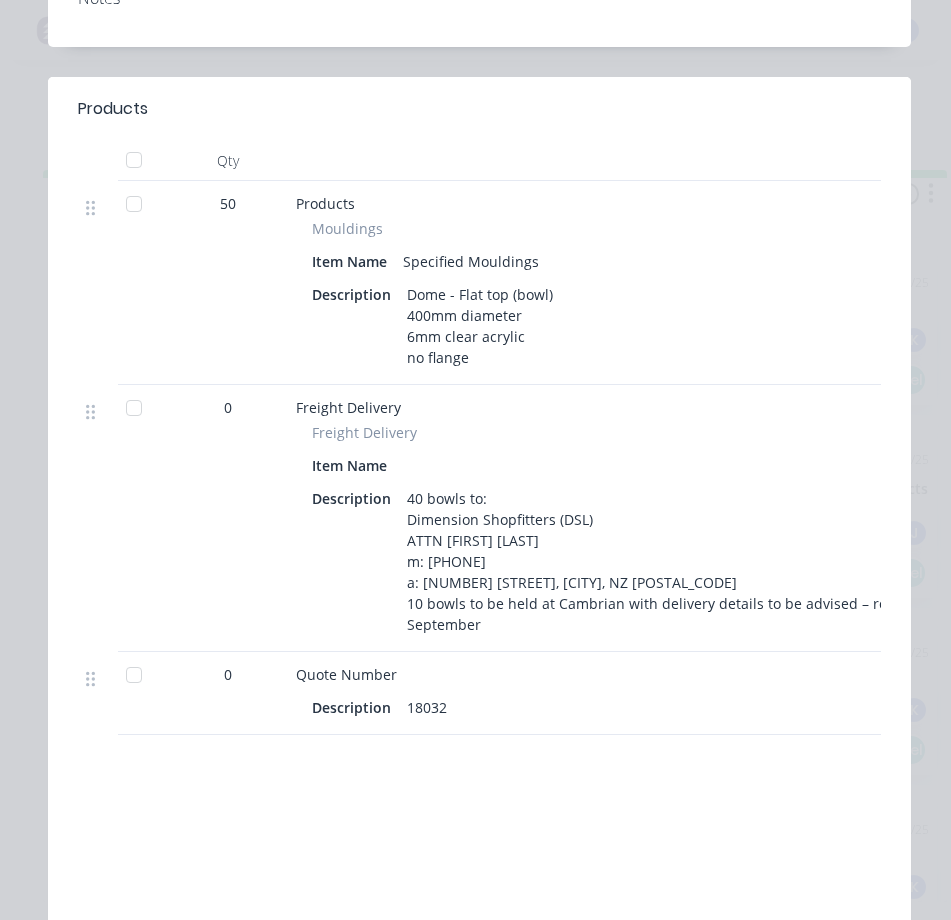 scroll, scrollTop: 800, scrollLeft: 0, axis: vertical 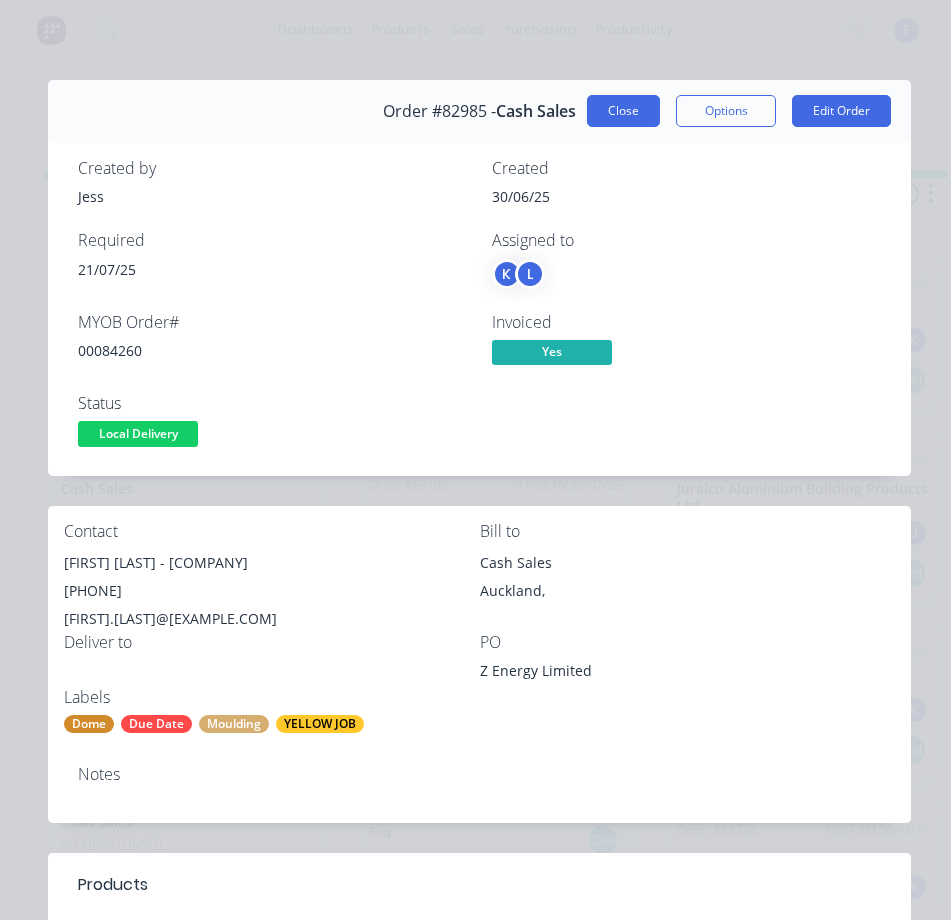 click on "Close" at bounding box center [623, 111] 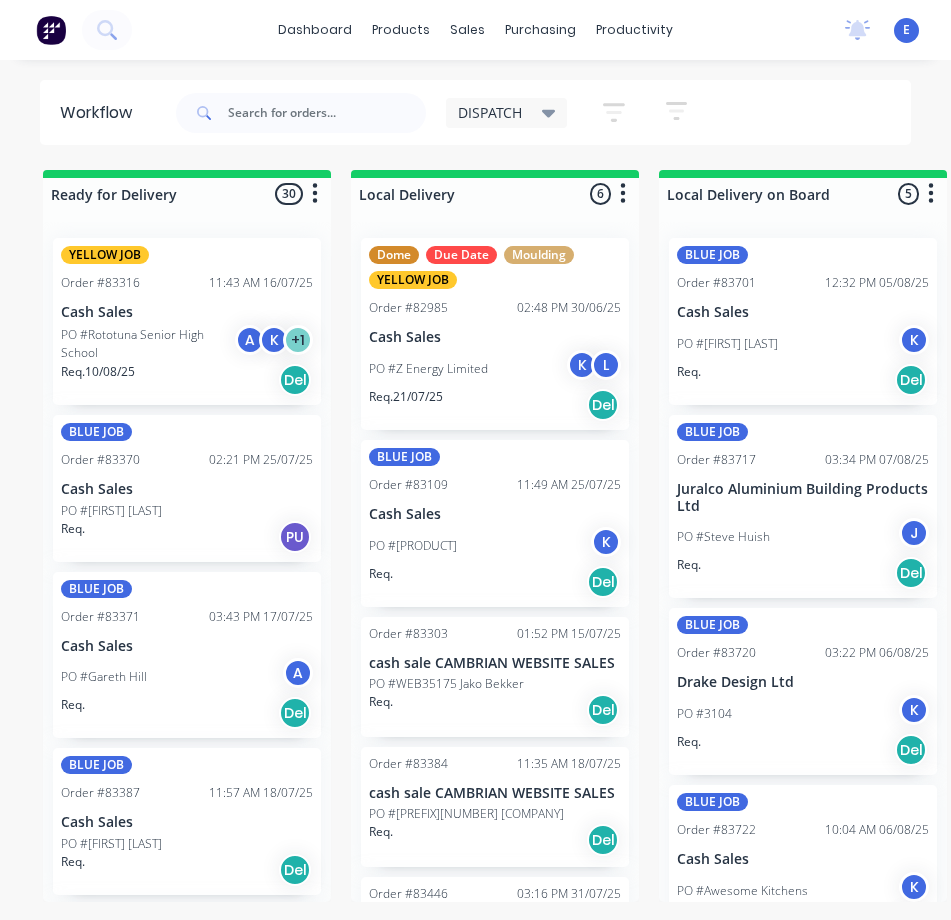 click on "Req. Del" at bounding box center (495, 582) 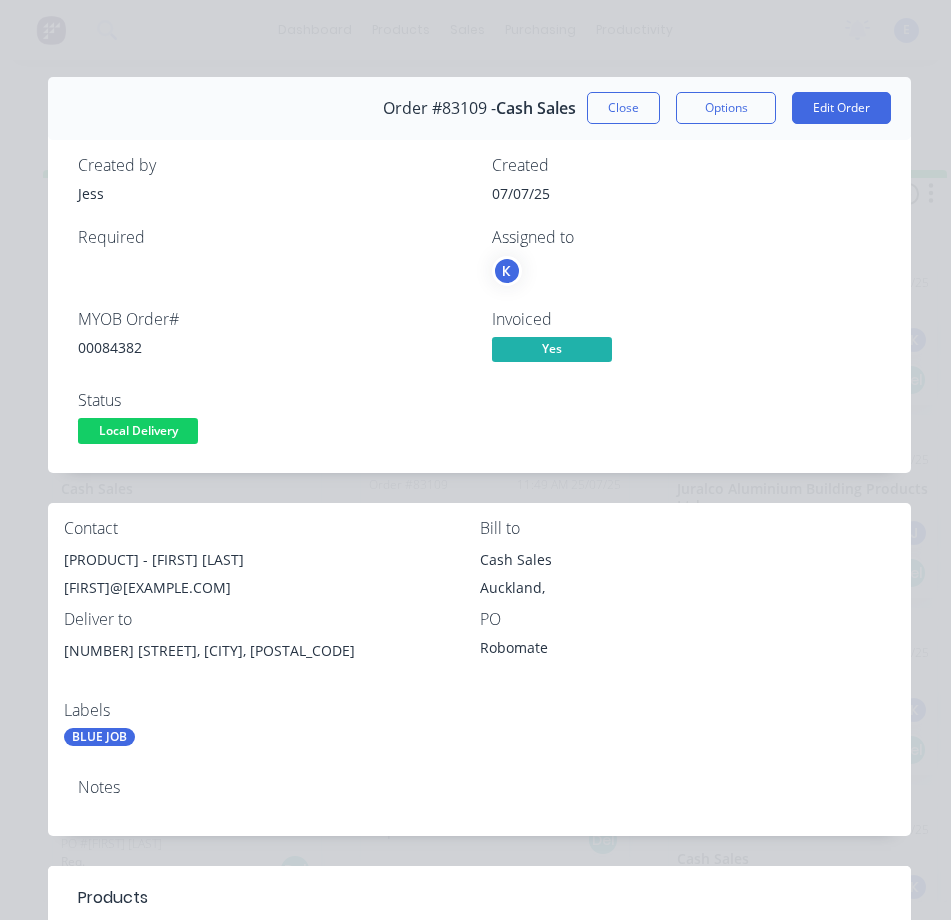 scroll, scrollTop: 0, scrollLeft: 0, axis: both 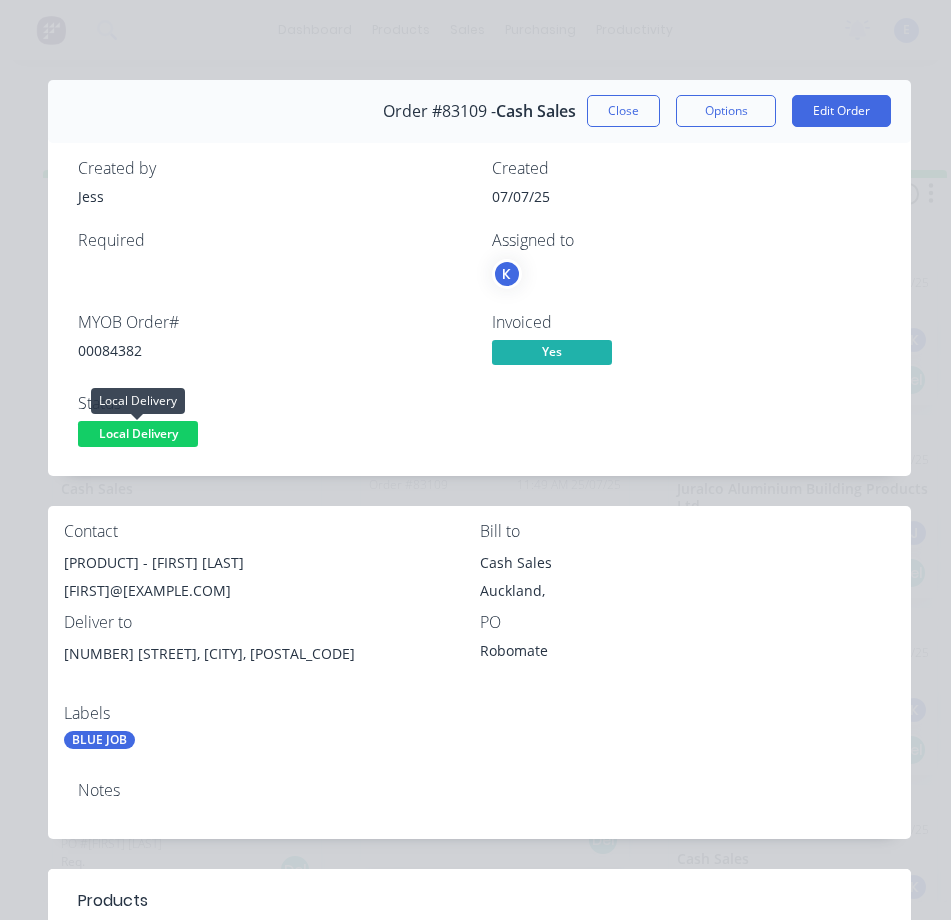 drag, startPoint x: 146, startPoint y: 436, endPoint x: 158, endPoint y: 456, distance: 23.323807 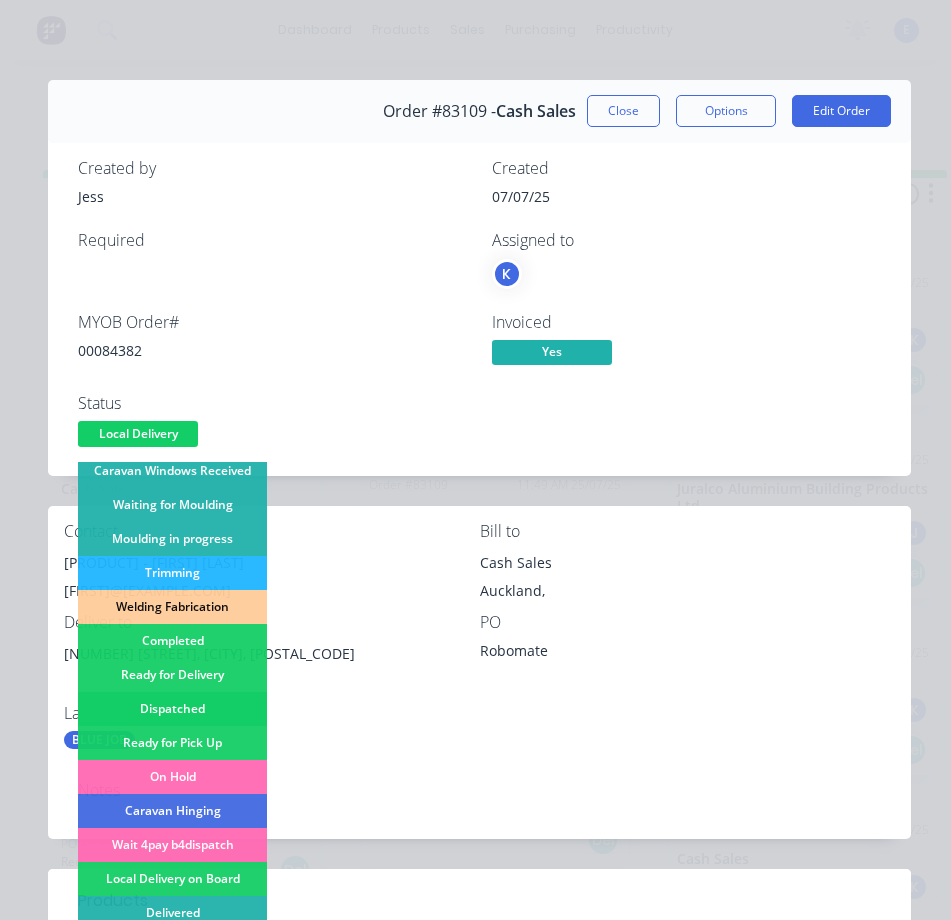 scroll, scrollTop: 390, scrollLeft: 0, axis: vertical 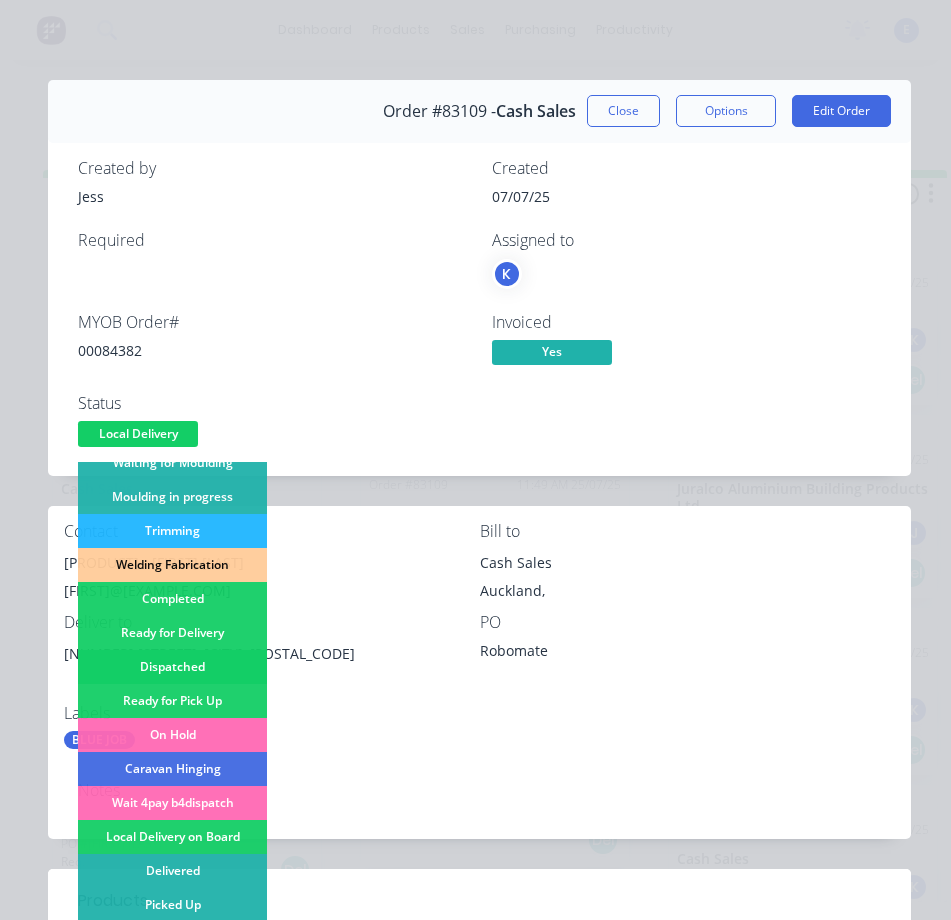 click on "Dispatched" at bounding box center [172, 667] 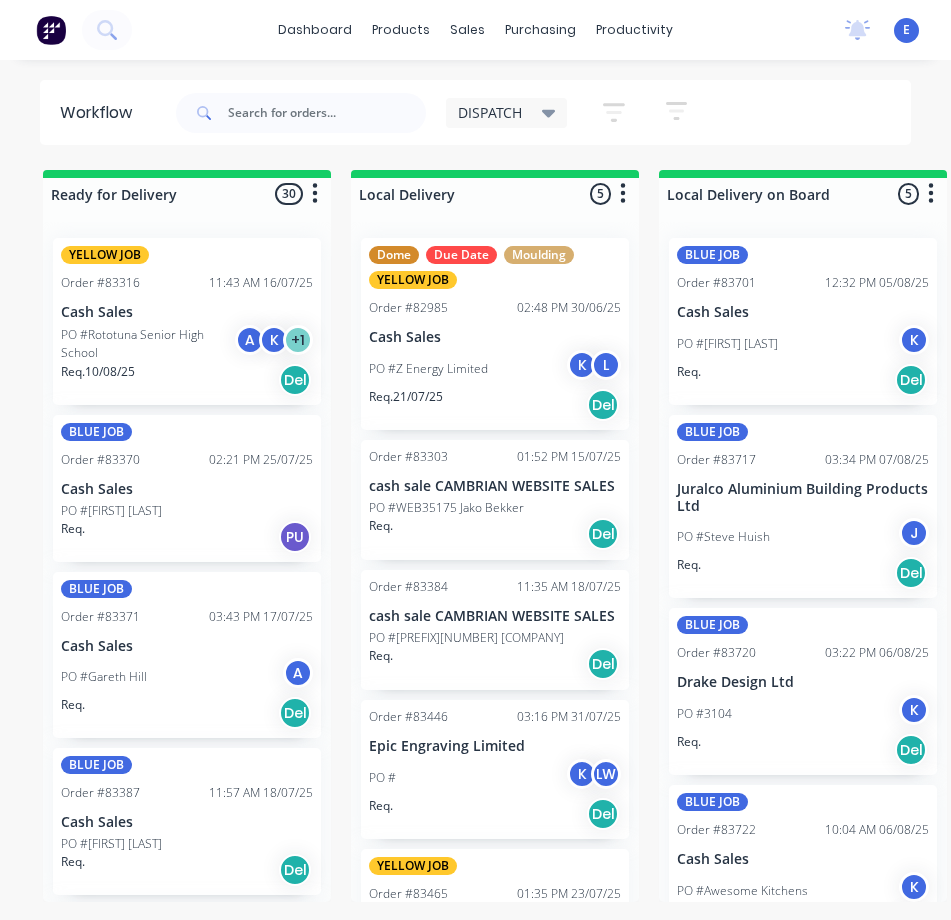 click on "Req. Del" at bounding box center [495, 534] 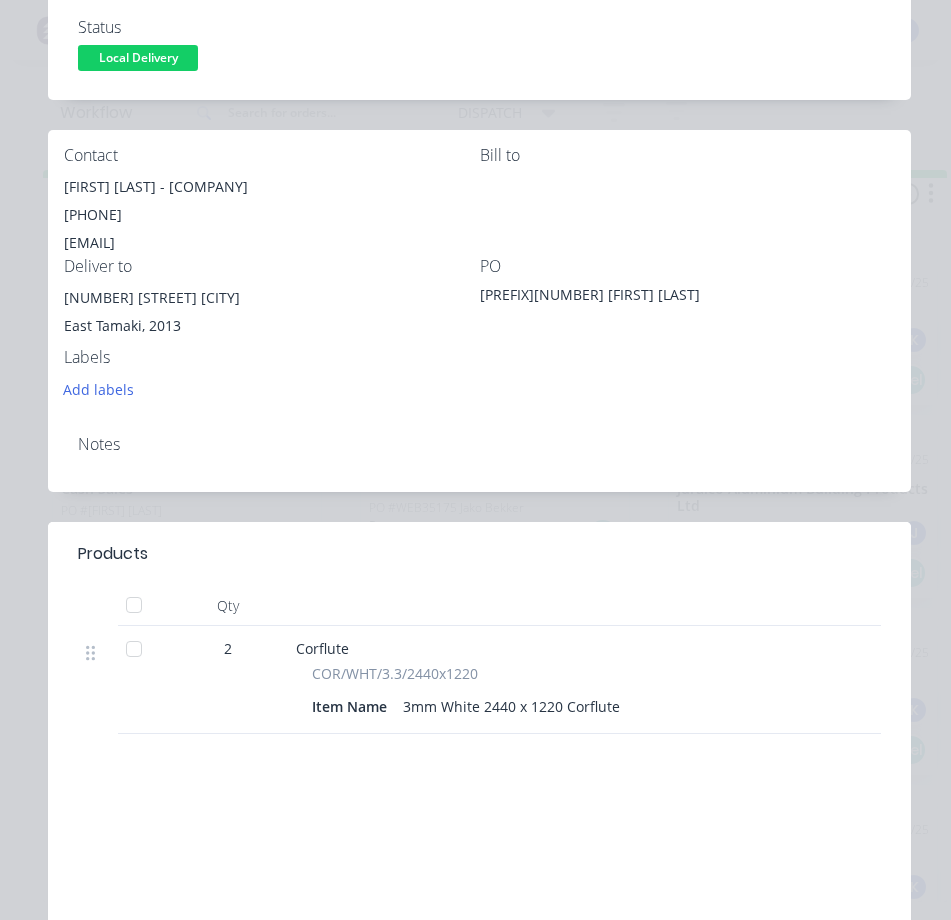 scroll, scrollTop: 0, scrollLeft: 0, axis: both 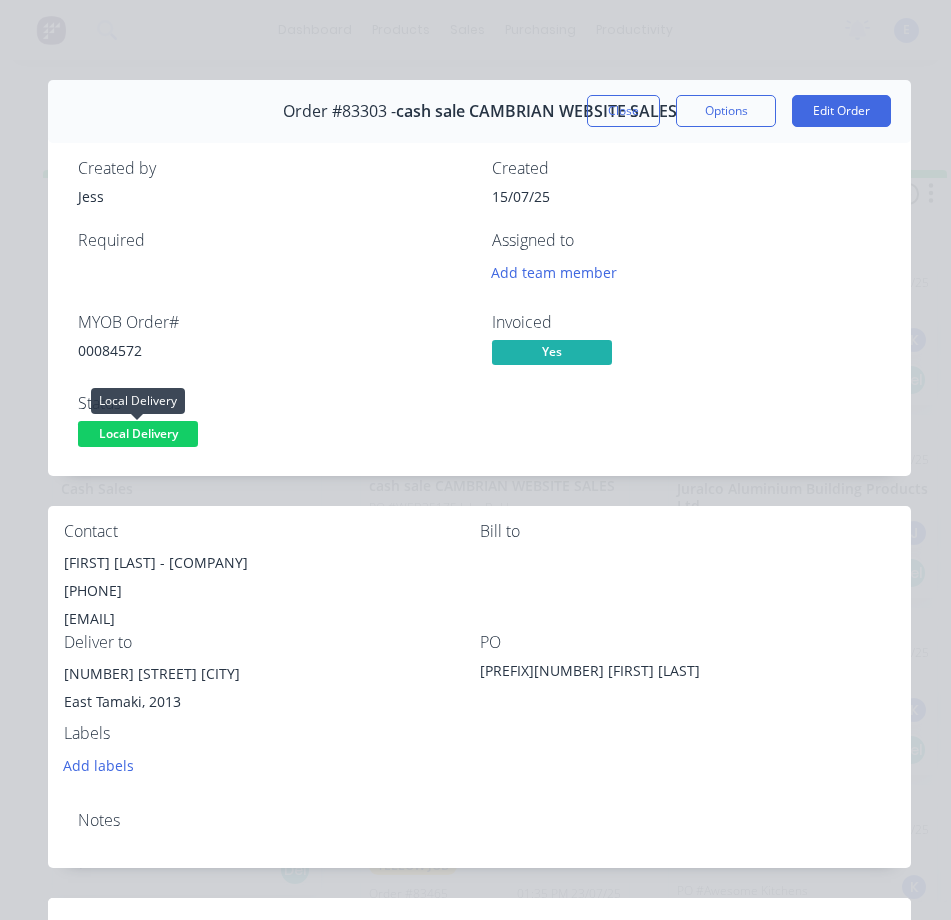 click on "Local Delivery" at bounding box center [138, 433] 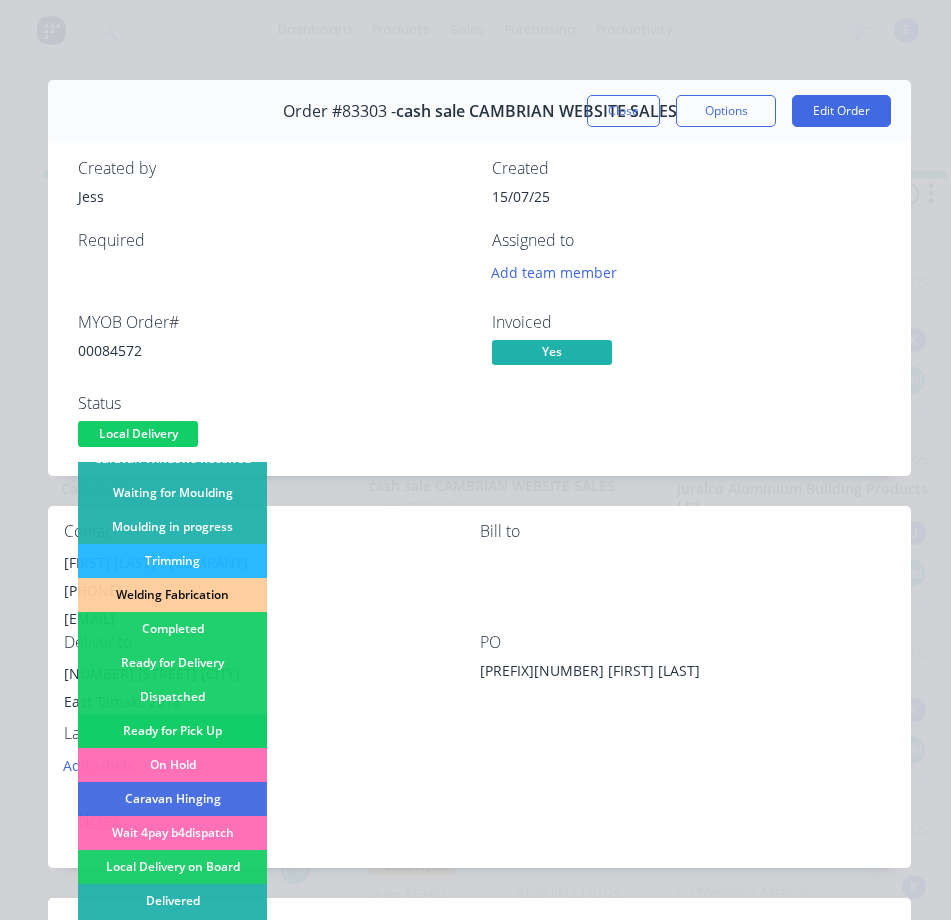 scroll, scrollTop: 390, scrollLeft: 0, axis: vertical 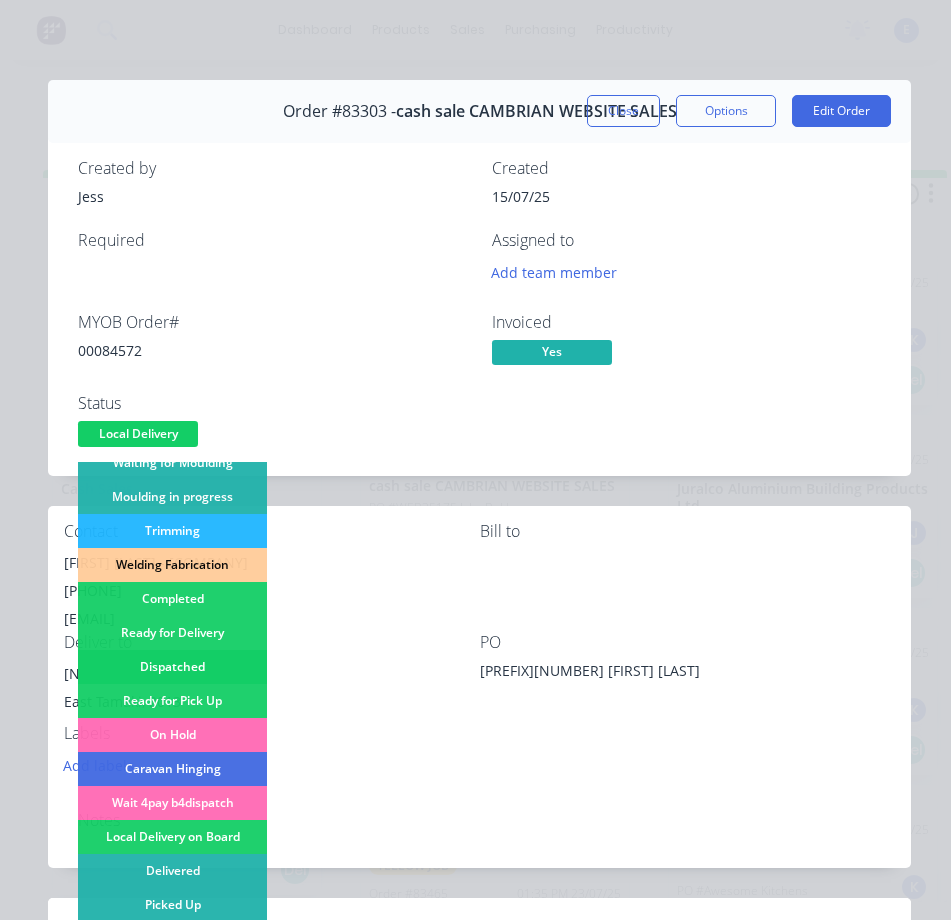 click on "Dispatched" at bounding box center (172, 667) 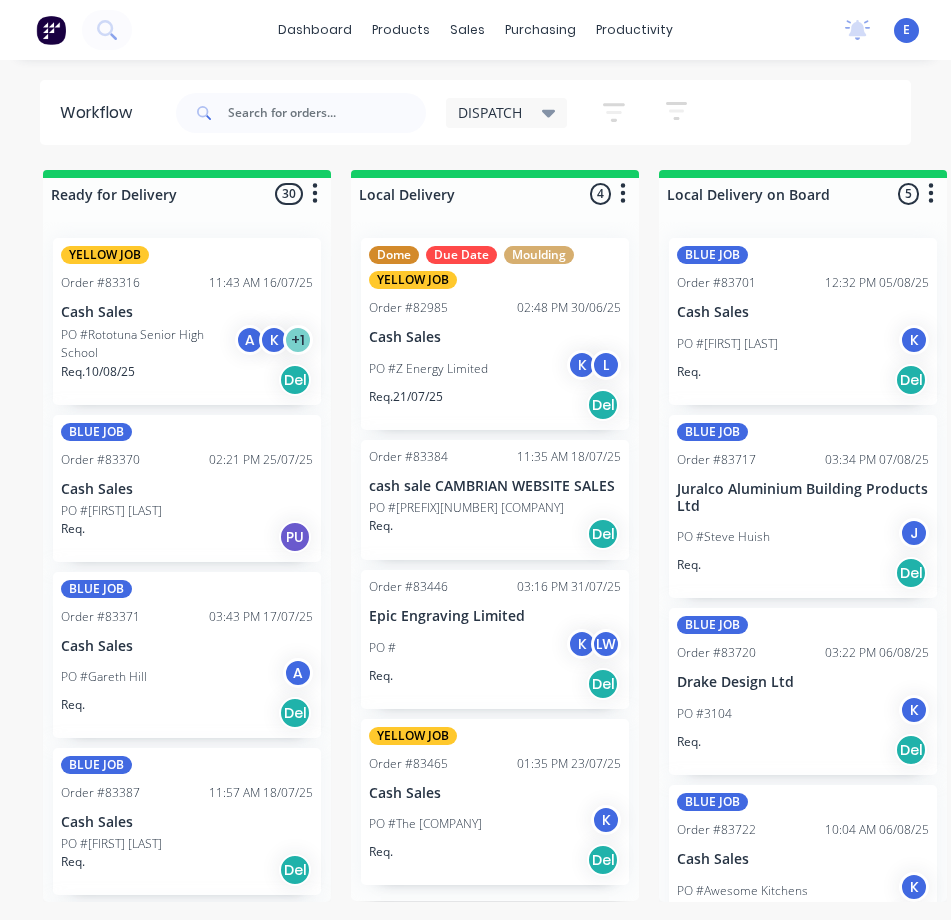 click on "Req. Del" at bounding box center (495, 534) 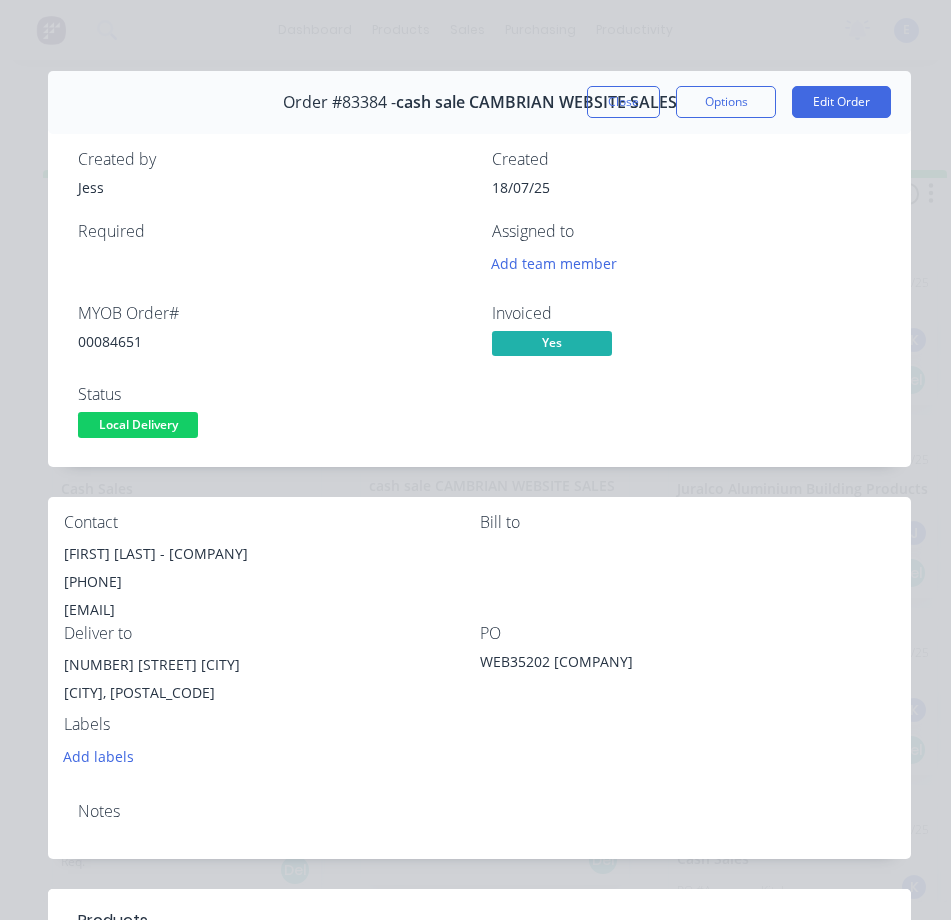 scroll, scrollTop: 0, scrollLeft: 0, axis: both 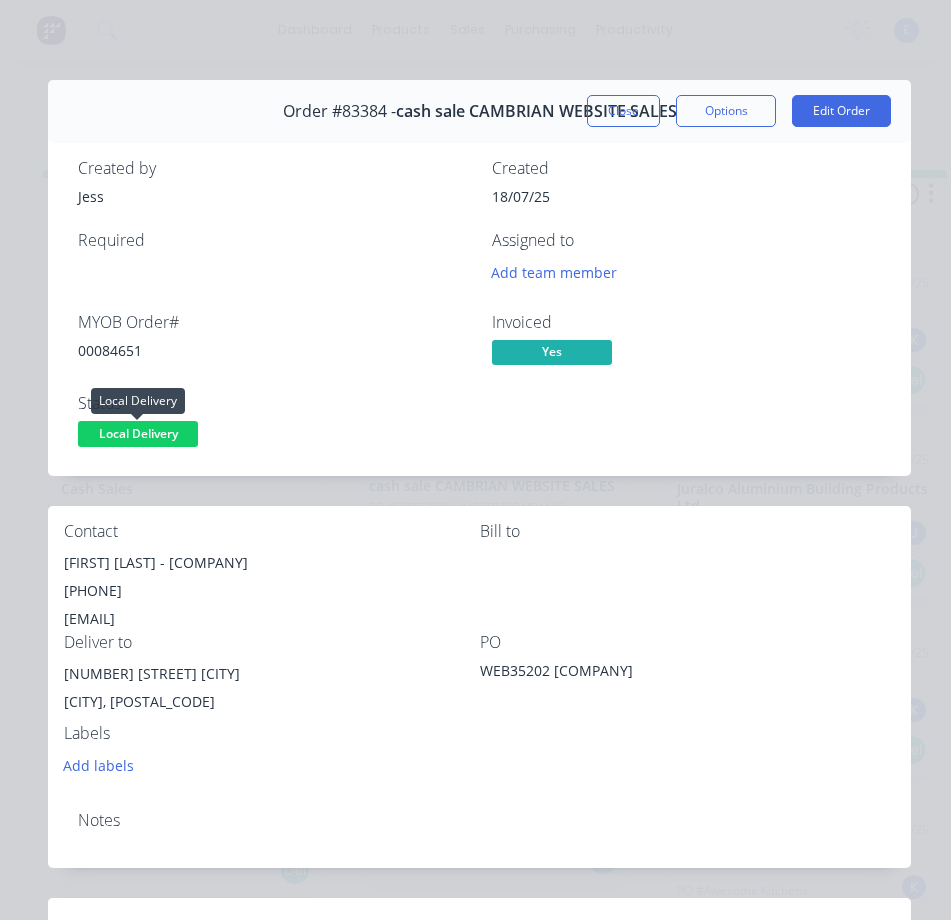 click on "Local Delivery" at bounding box center (138, 433) 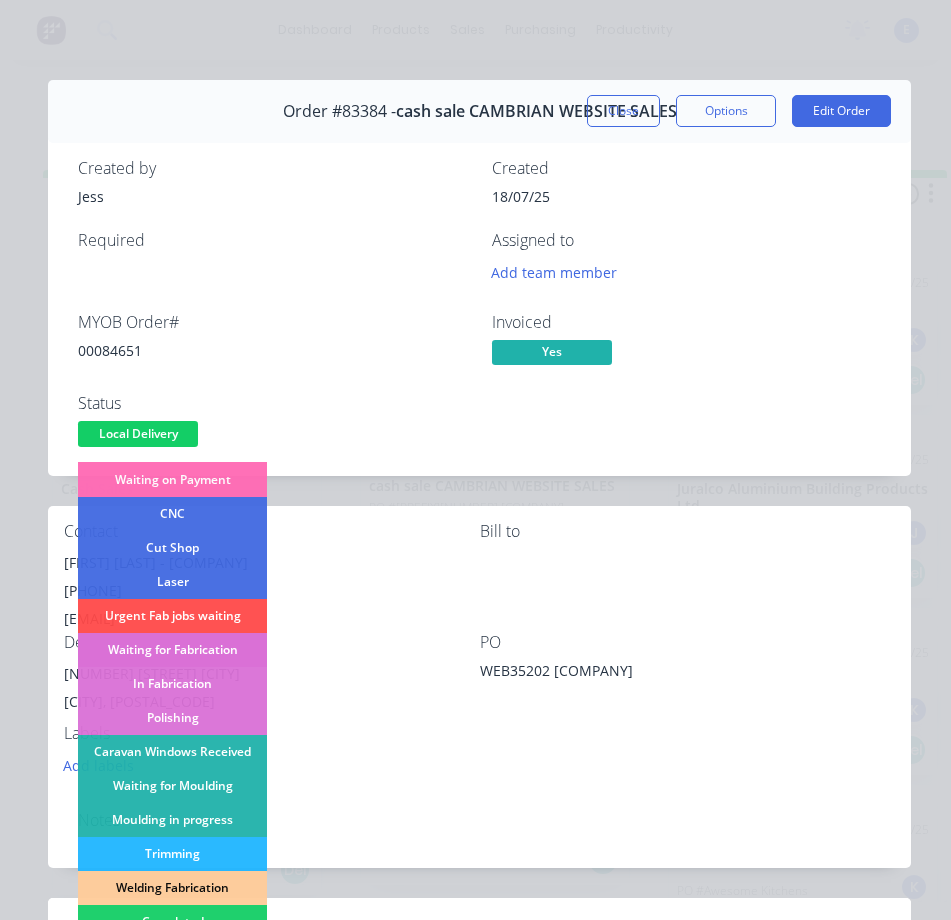 scroll, scrollTop: 200, scrollLeft: 0, axis: vertical 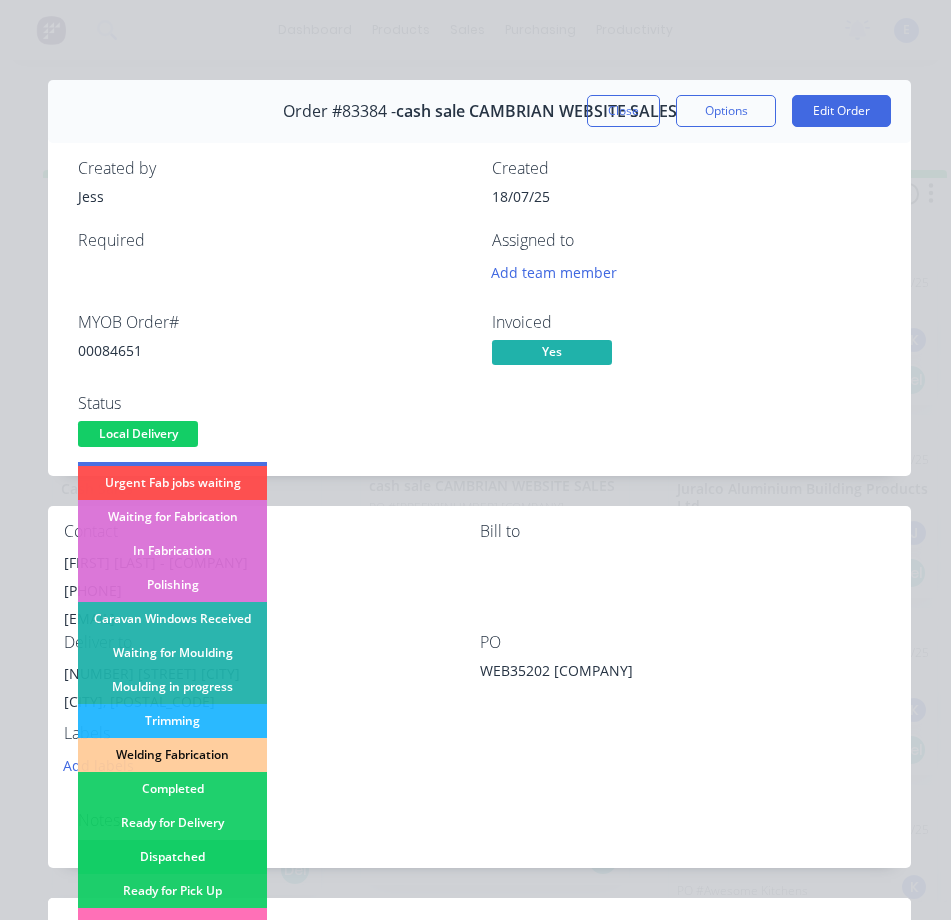 click on "Dispatched" at bounding box center (172, 857) 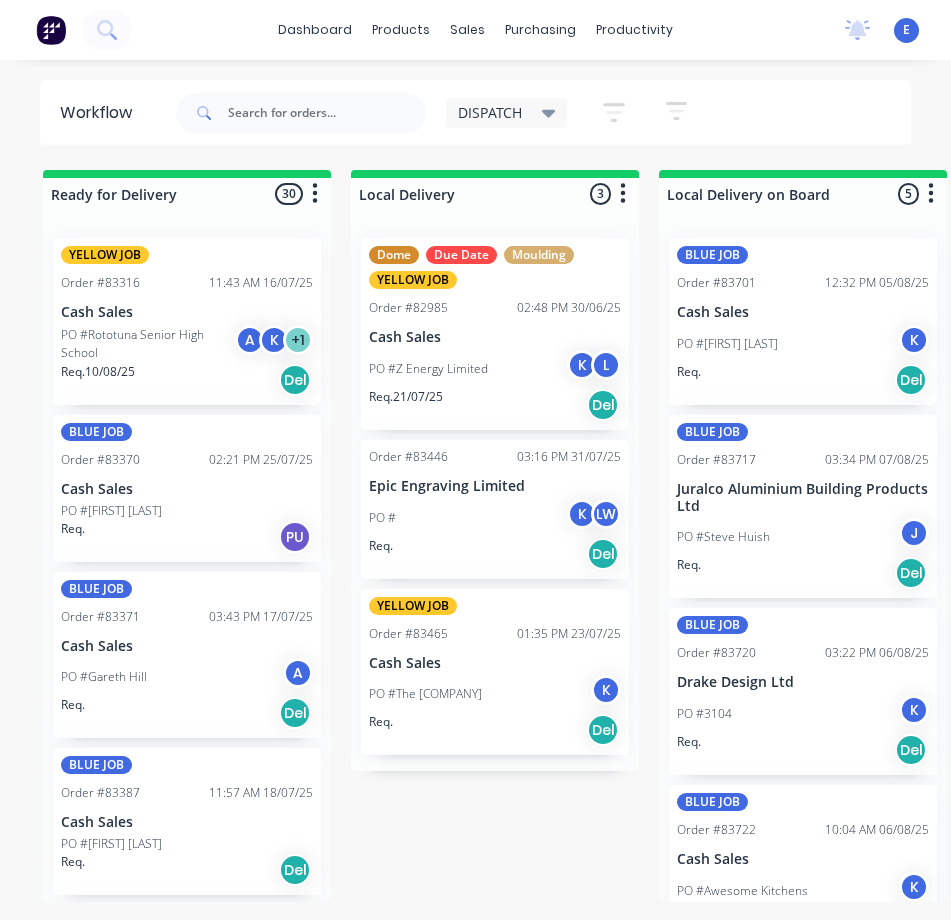 click on "Req. Del" at bounding box center (495, 554) 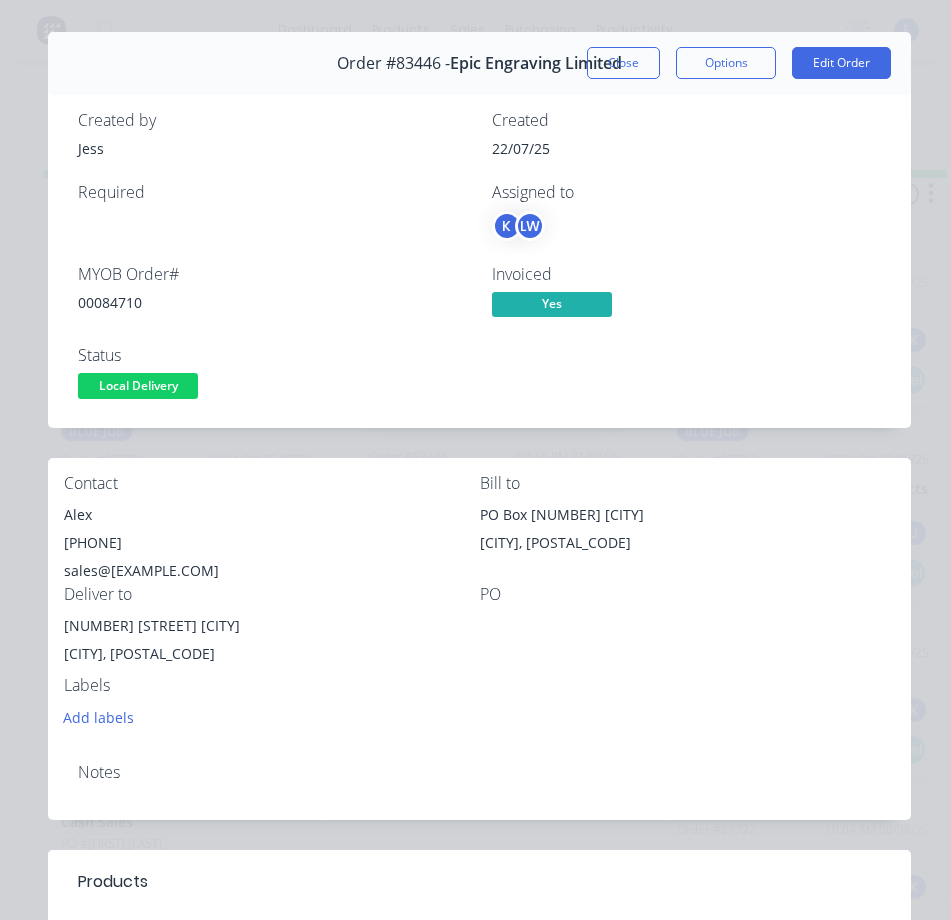scroll, scrollTop: 0, scrollLeft: 0, axis: both 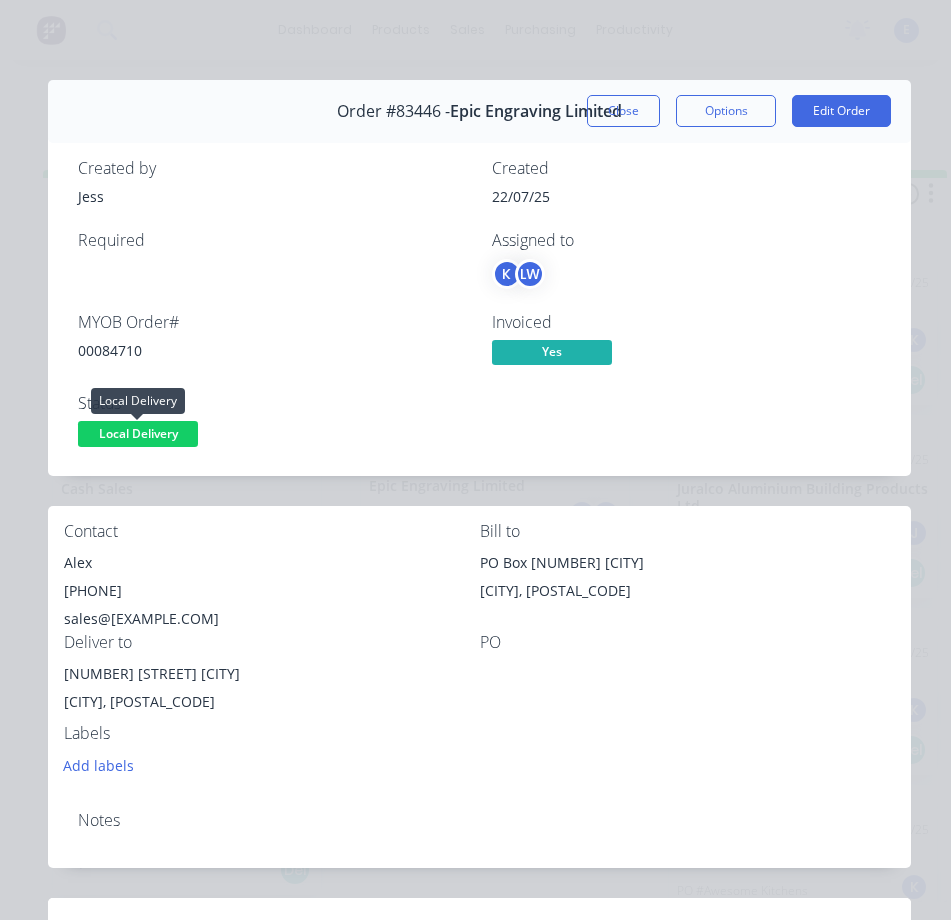 click on "Local Delivery" at bounding box center [138, 433] 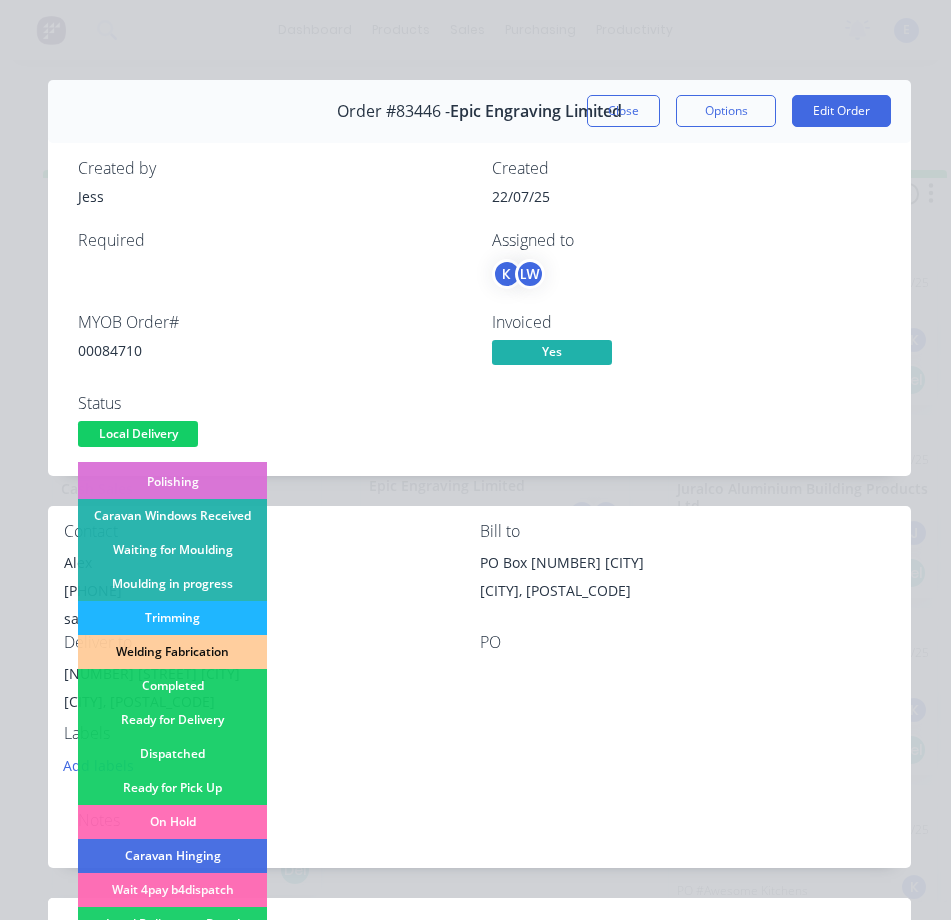 scroll, scrollTop: 390, scrollLeft: 0, axis: vertical 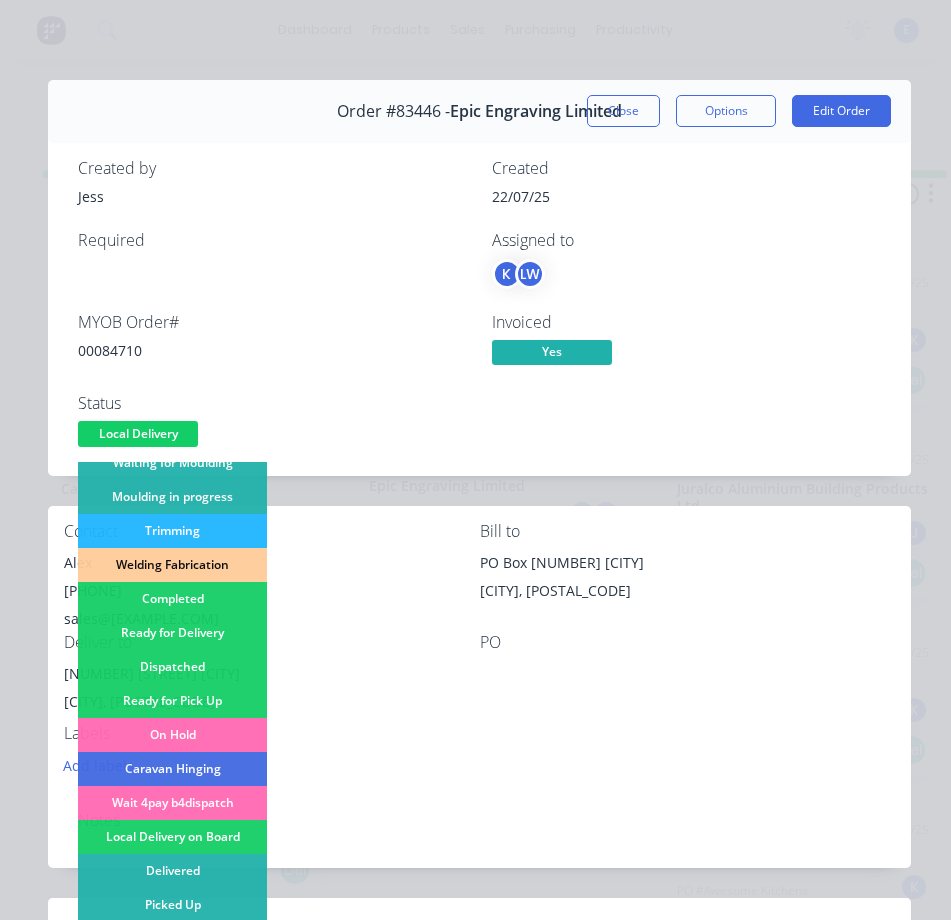 drag, startPoint x: 169, startPoint y: 665, endPoint x: 174, endPoint y: 631, distance: 34.36568 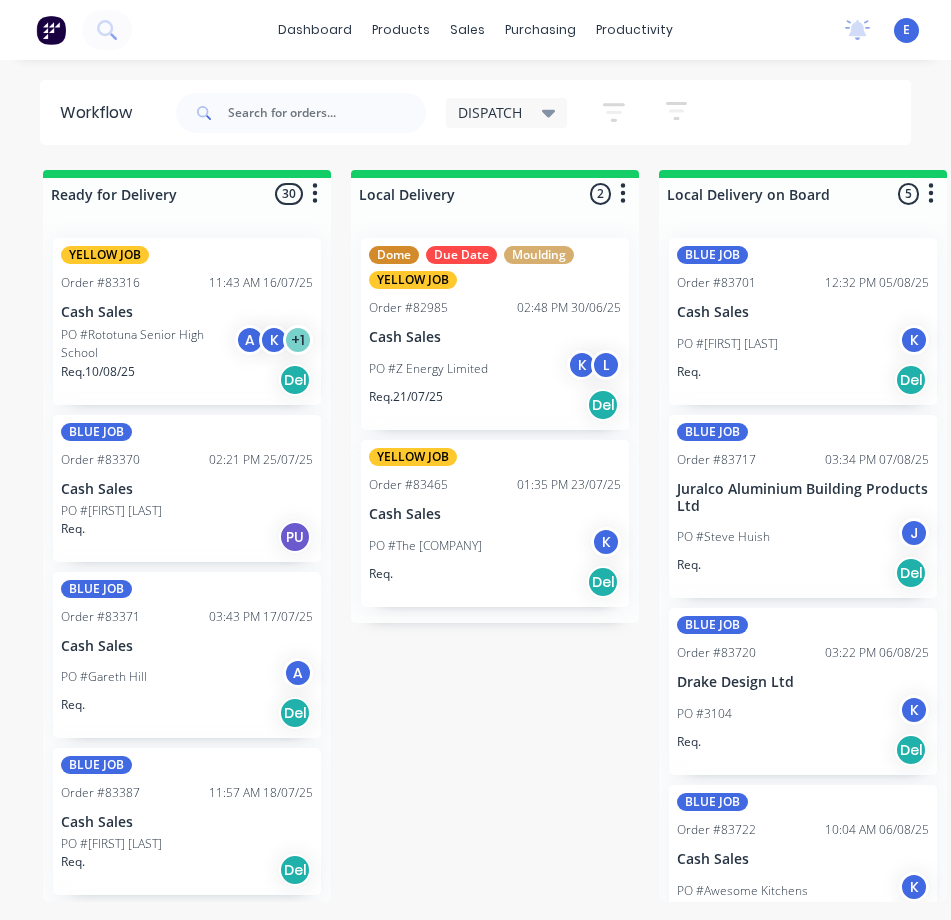 click on "Req. Del" at bounding box center (495, 582) 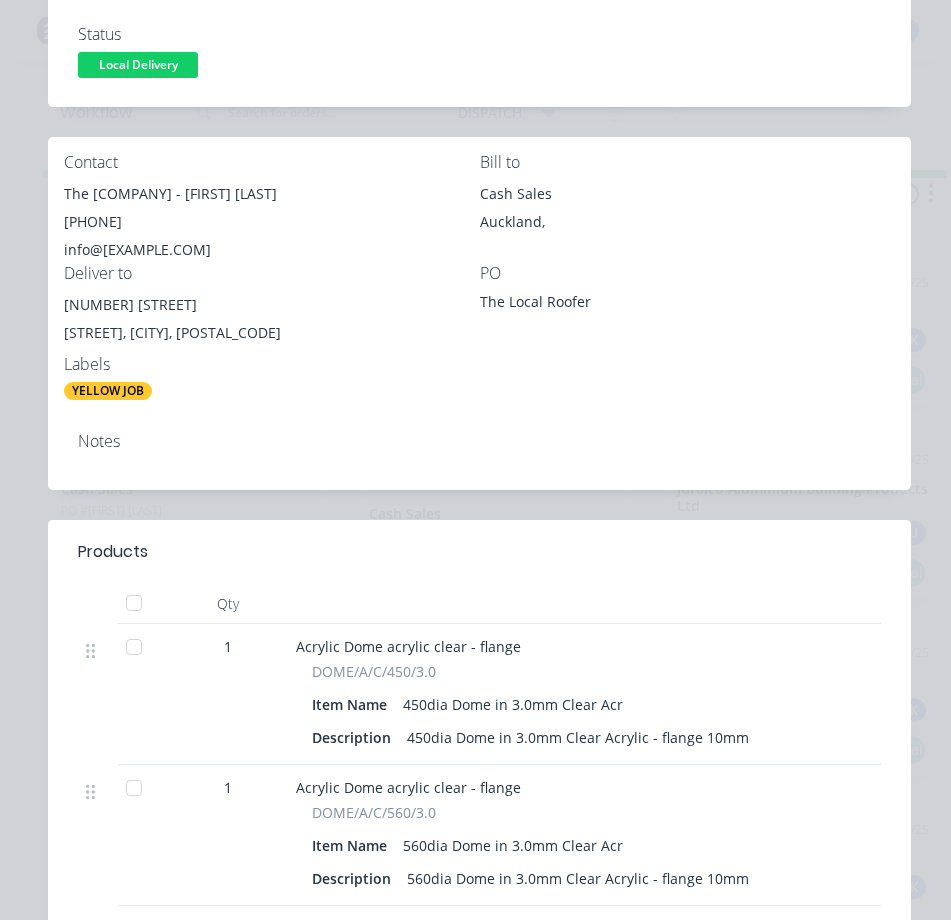 scroll, scrollTop: 0, scrollLeft: 0, axis: both 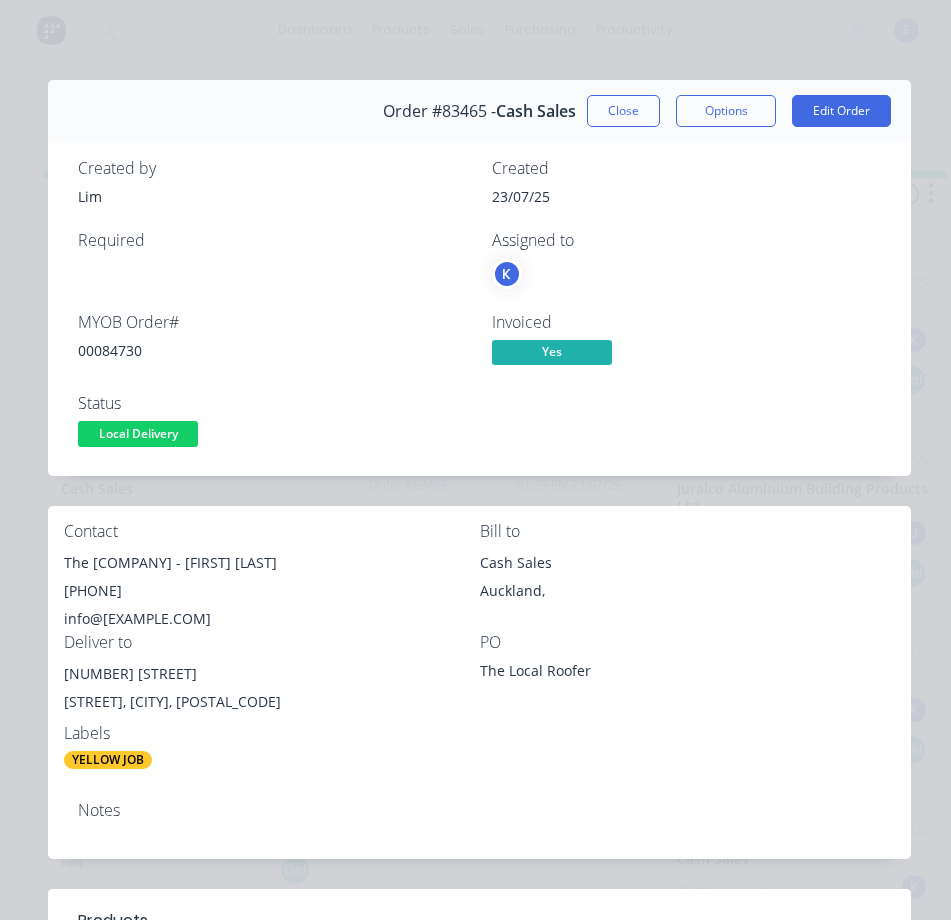 click on "Local Delivery" at bounding box center (138, 433) 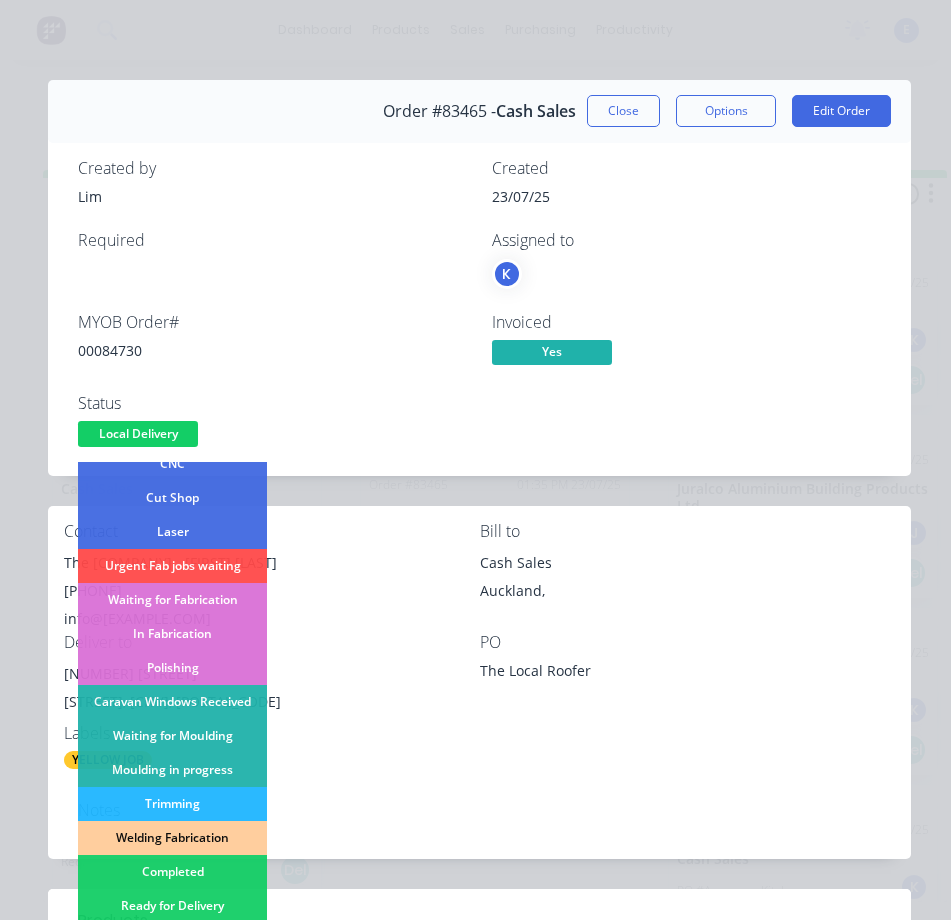 scroll, scrollTop: 300, scrollLeft: 0, axis: vertical 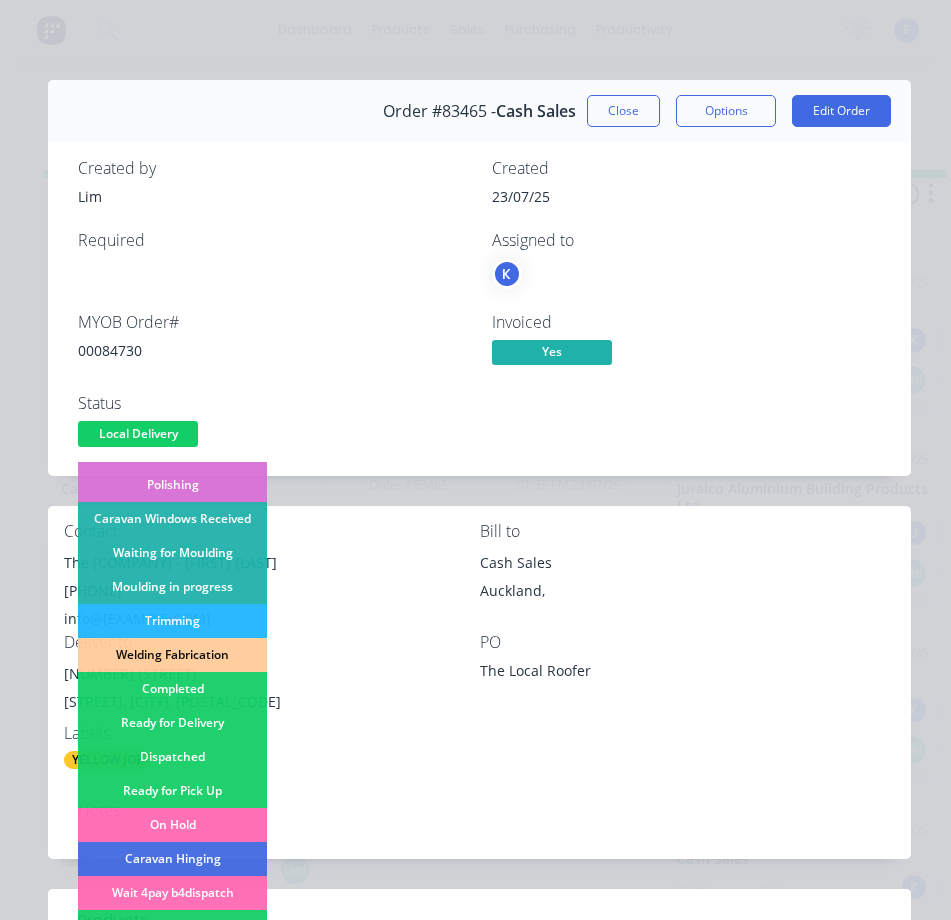 click on "Dispatched" at bounding box center (172, 757) 